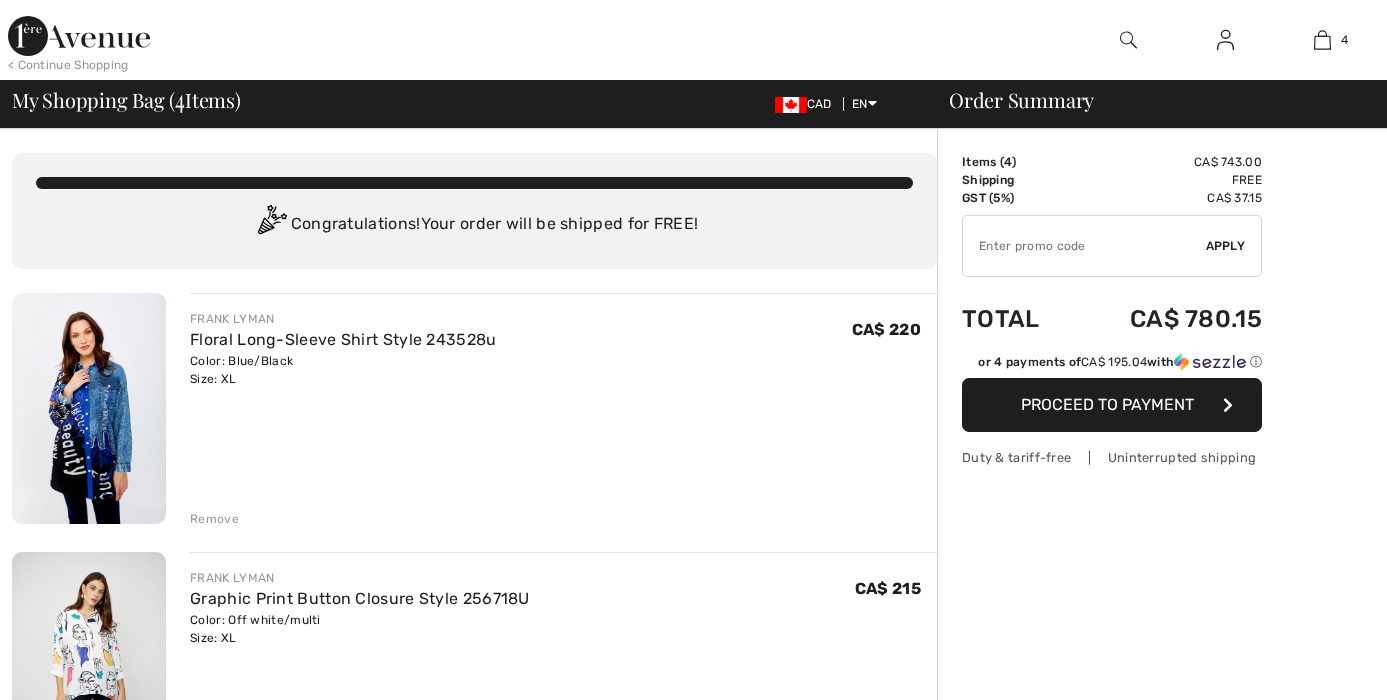 scroll, scrollTop: 0, scrollLeft: 0, axis: both 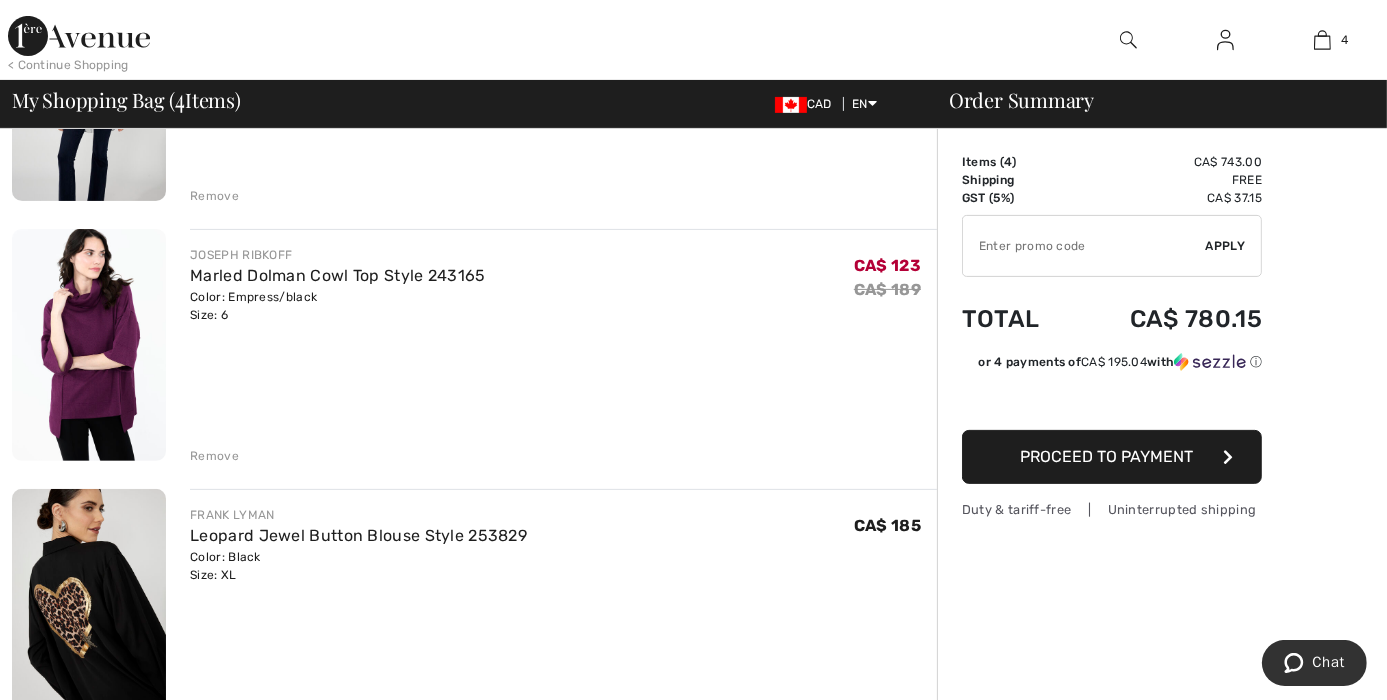 click on "Remove" at bounding box center (214, 456) 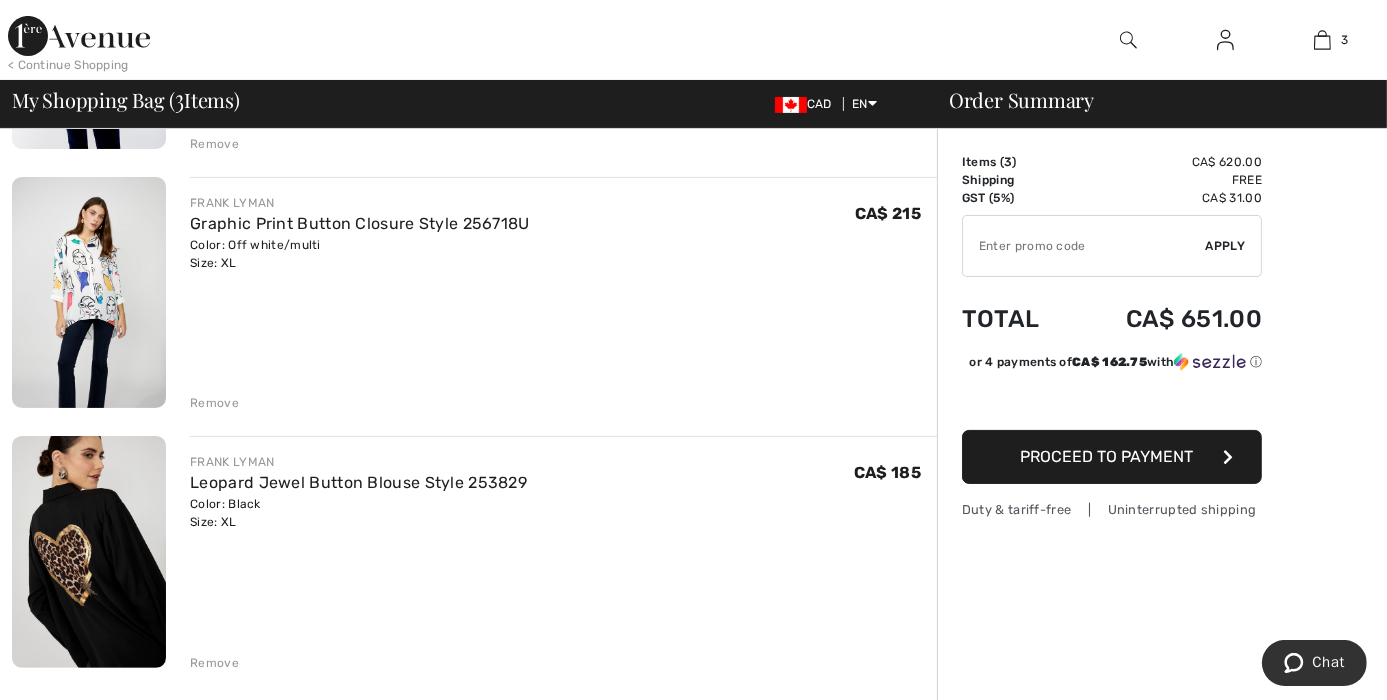 scroll, scrollTop: 369, scrollLeft: 0, axis: vertical 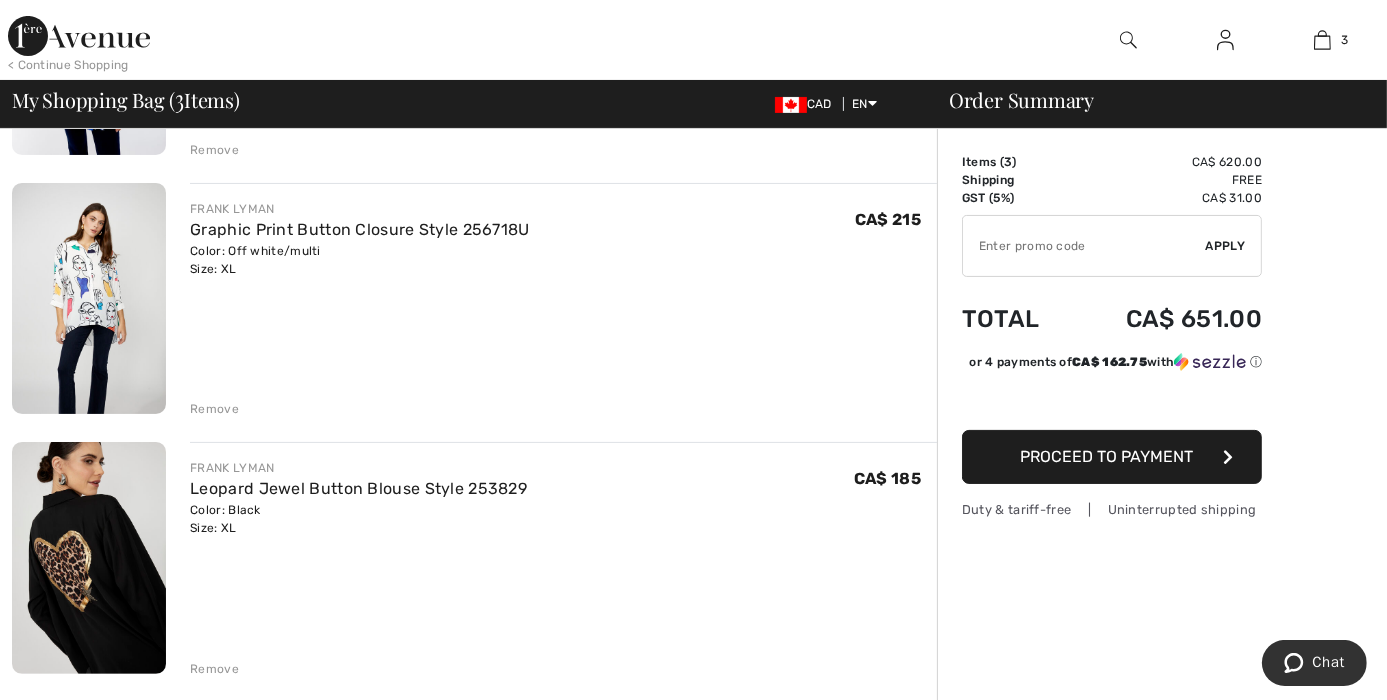 click on "Remove" at bounding box center [214, 409] 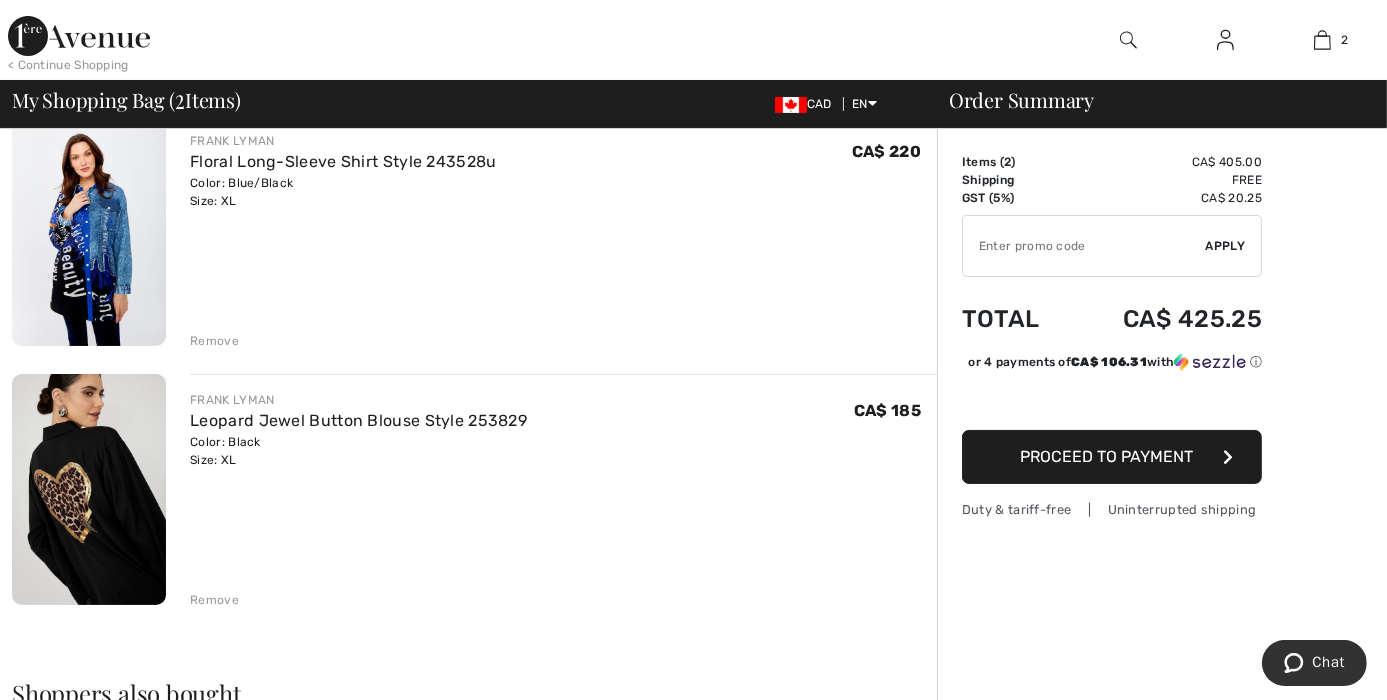 scroll, scrollTop: 175, scrollLeft: 0, axis: vertical 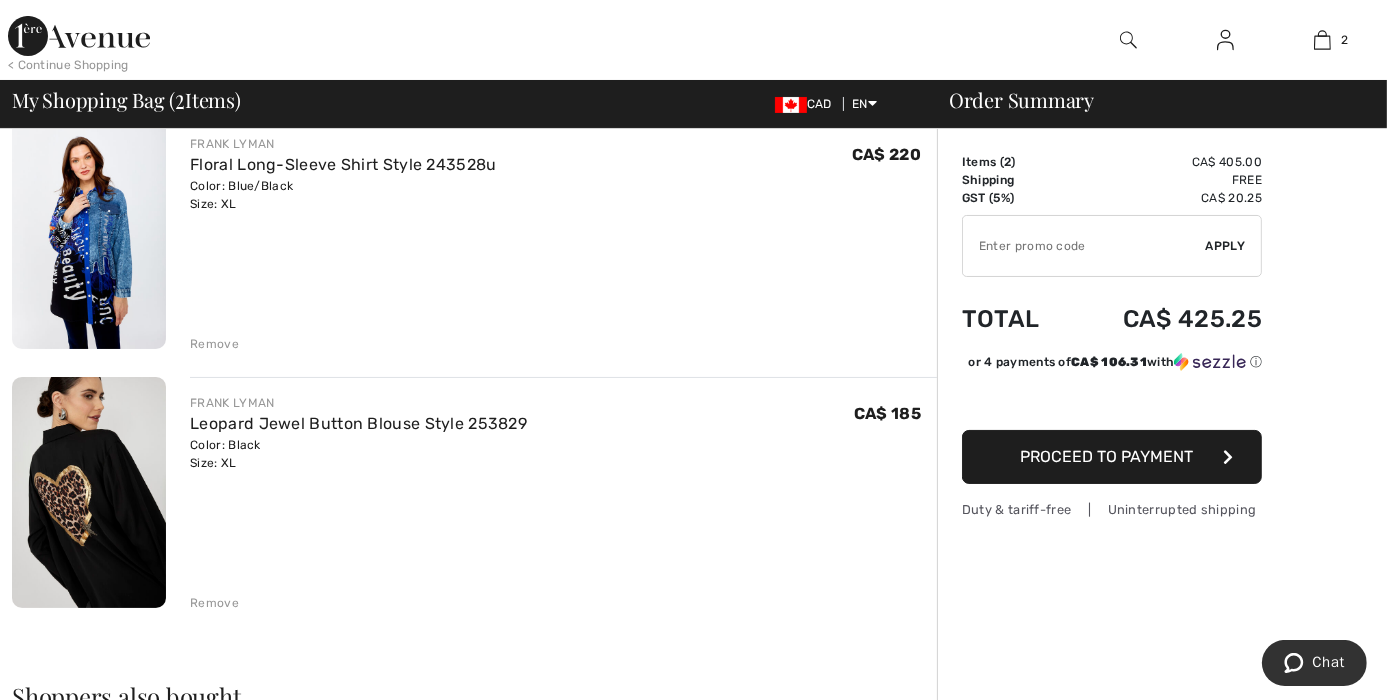 click on "Remove" at bounding box center (214, 344) 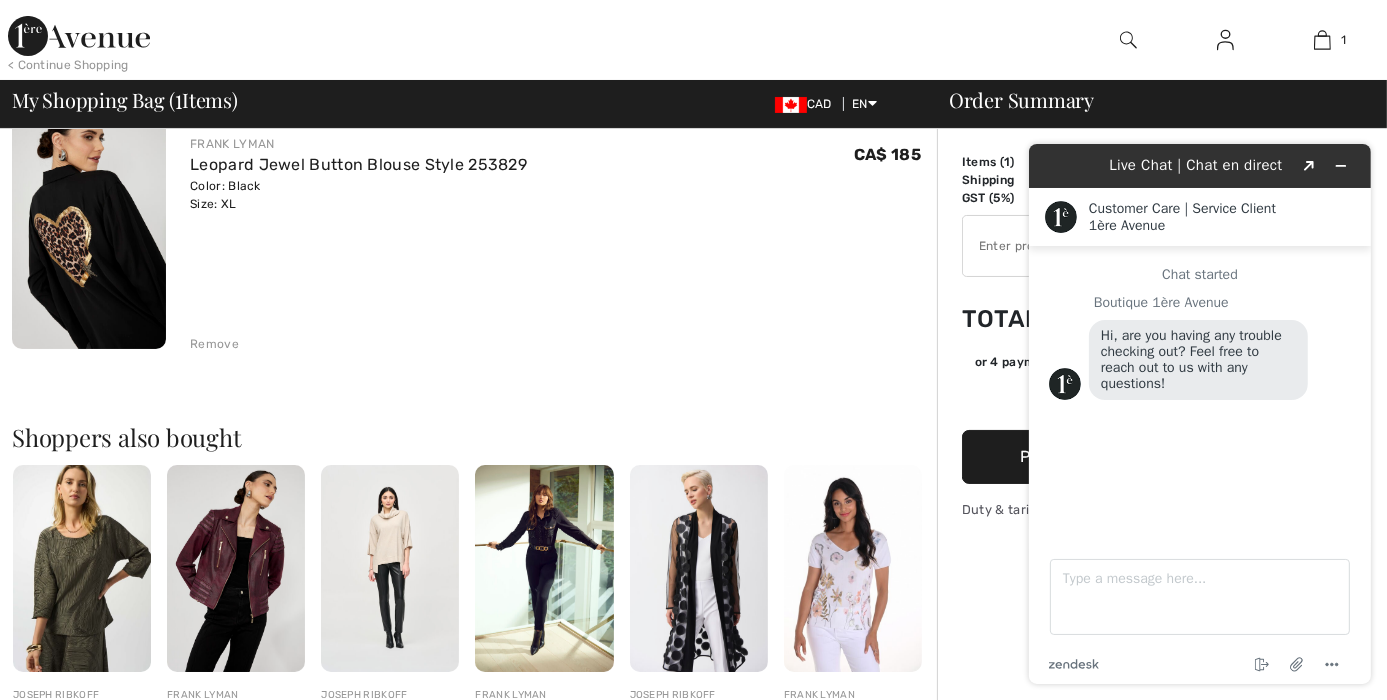 scroll, scrollTop: 0, scrollLeft: 0, axis: both 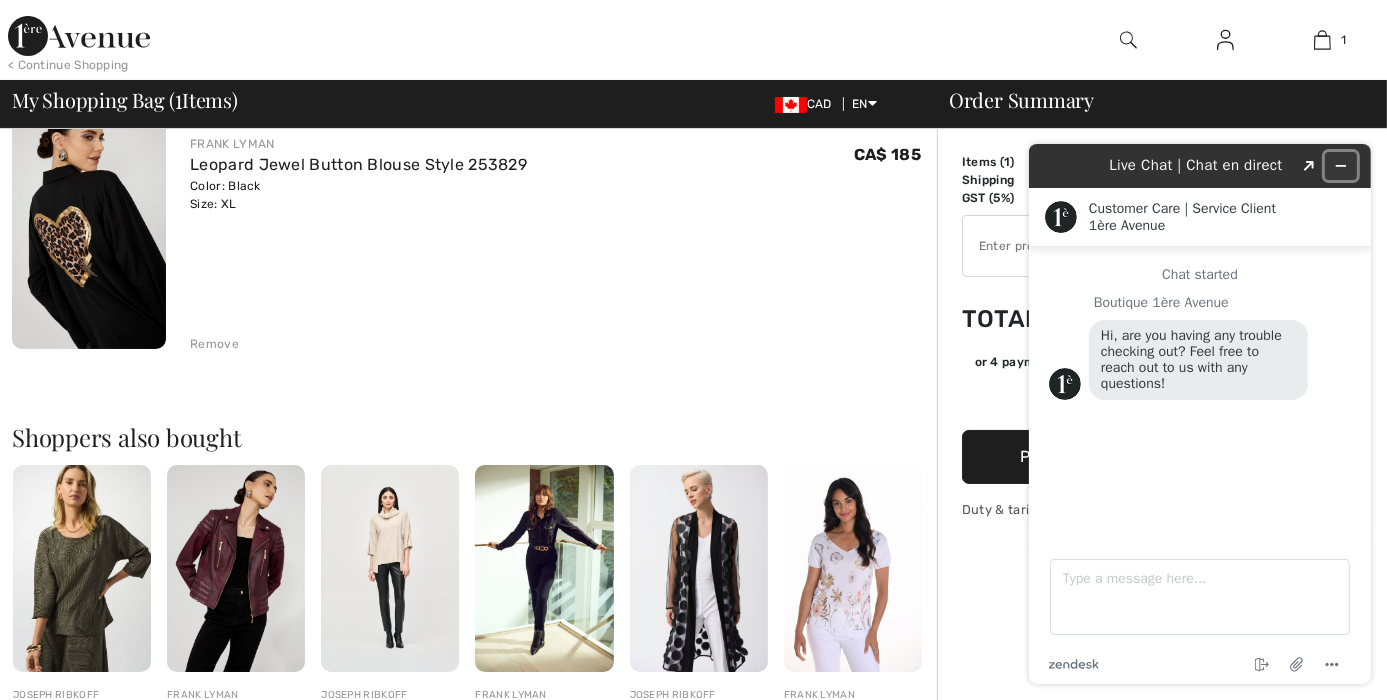 click 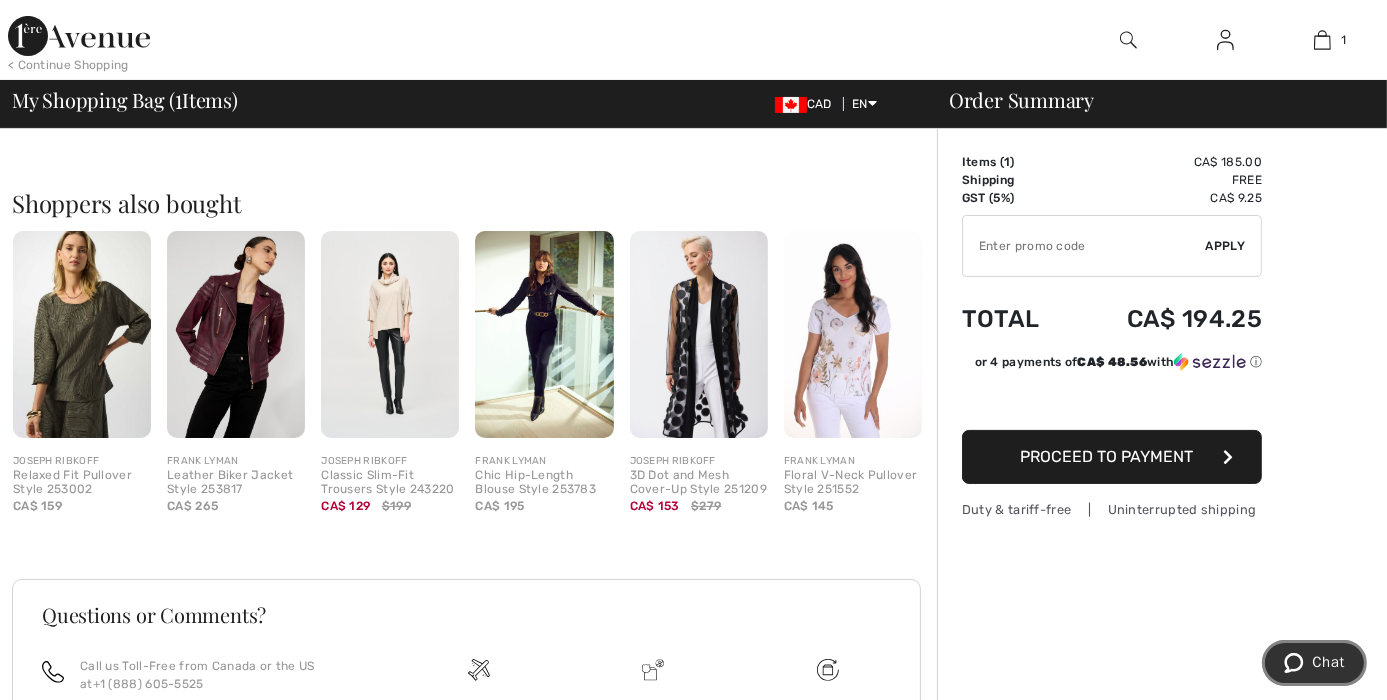 scroll, scrollTop: 410, scrollLeft: 0, axis: vertical 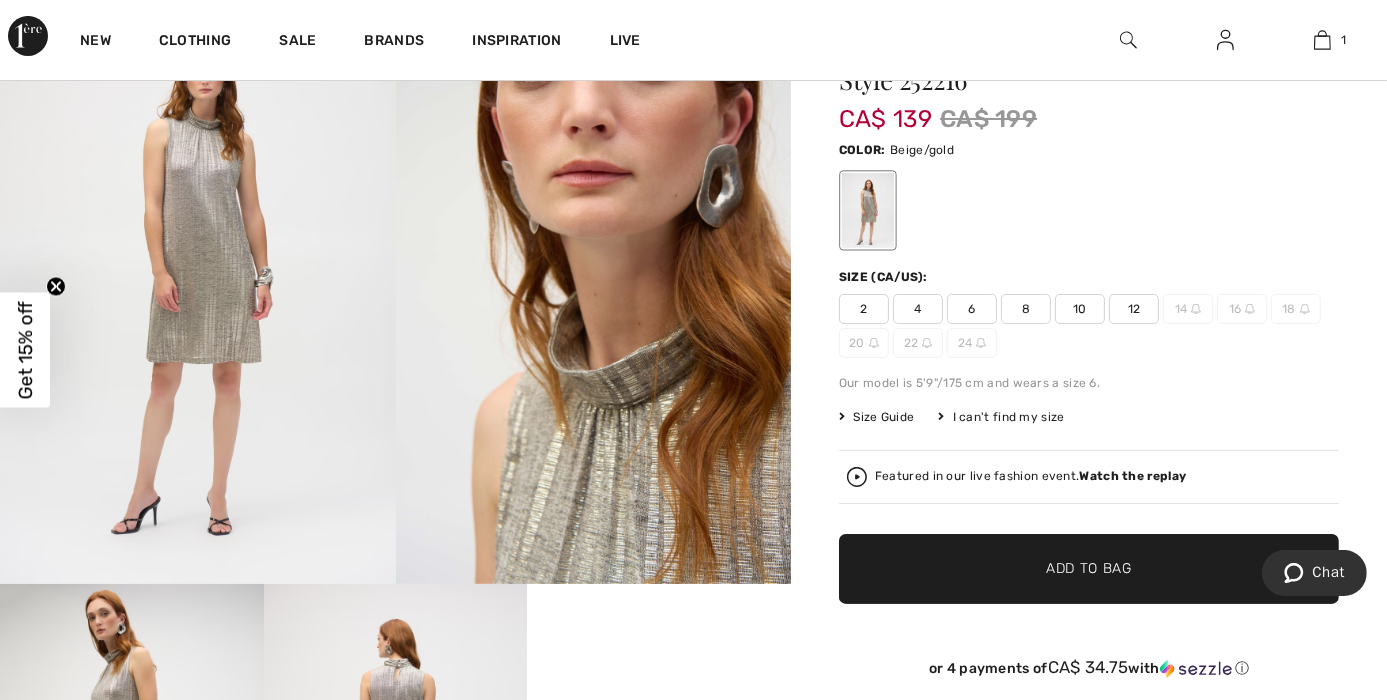 click on "12" at bounding box center [1134, 309] 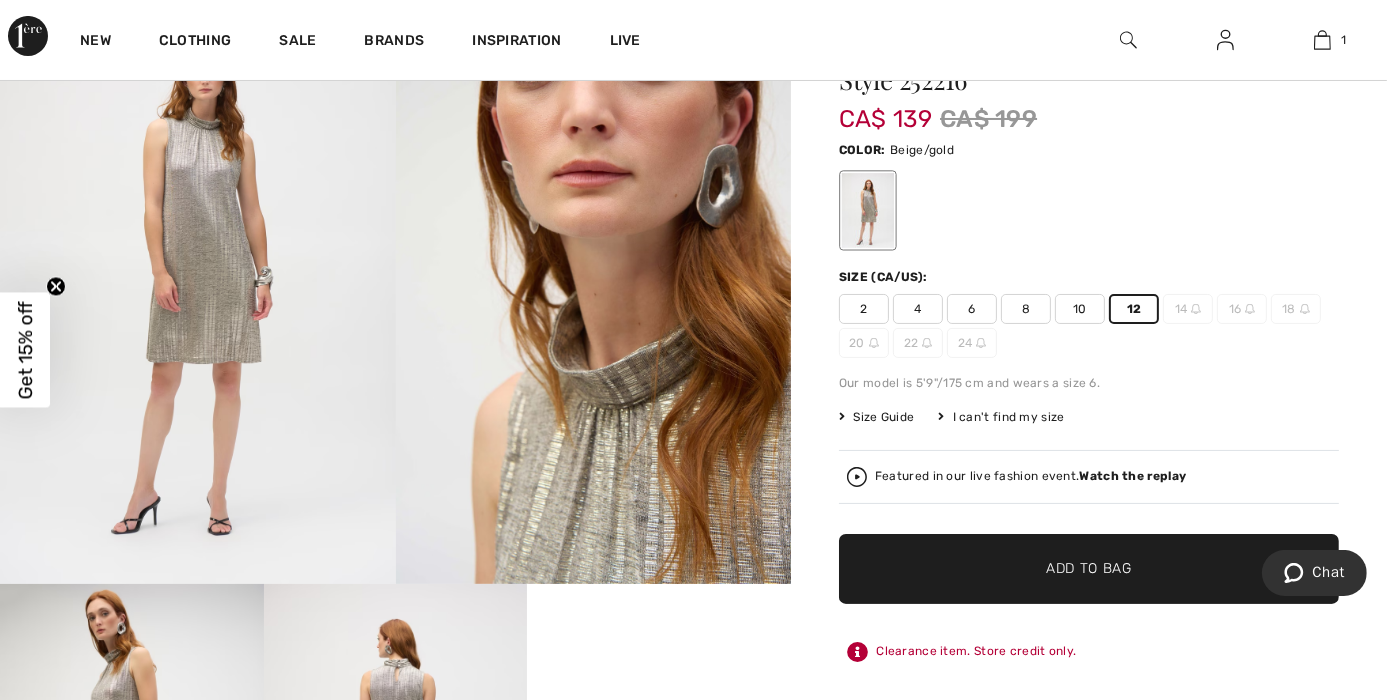 click on "Add to Bag" at bounding box center [1089, 568] 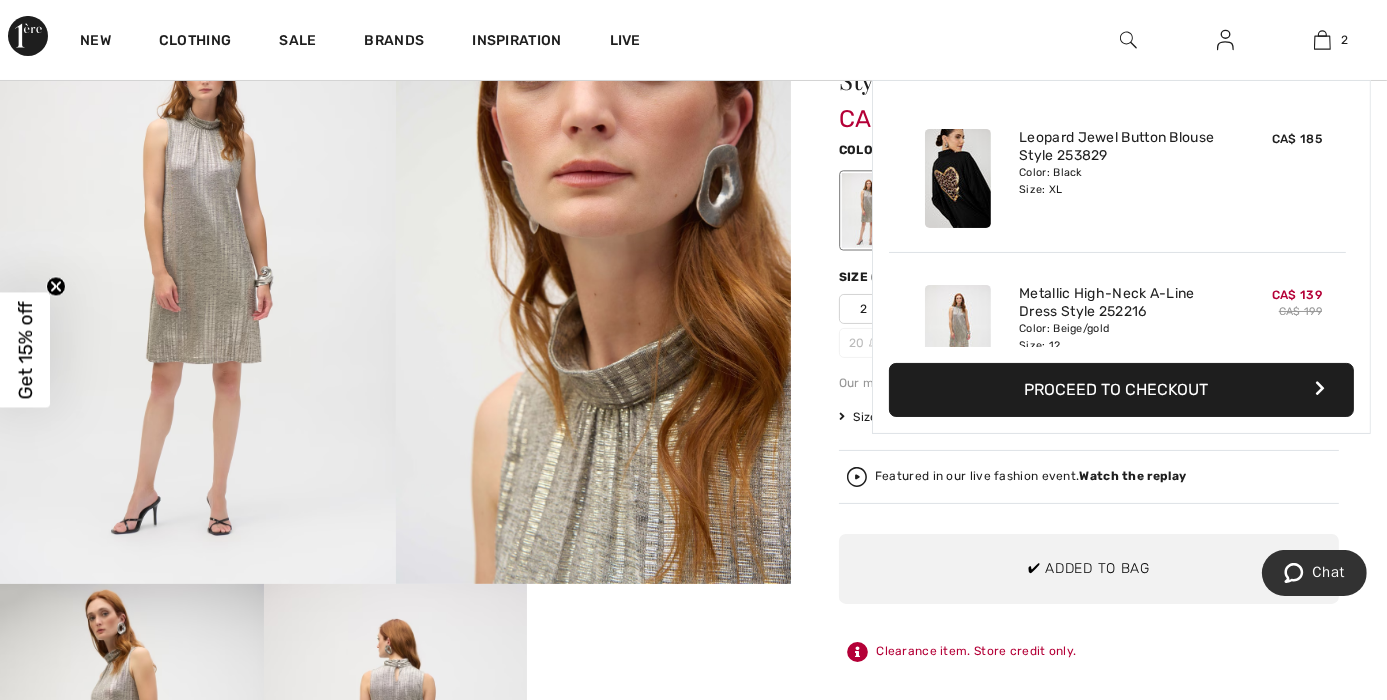 scroll, scrollTop: 61, scrollLeft: 0, axis: vertical 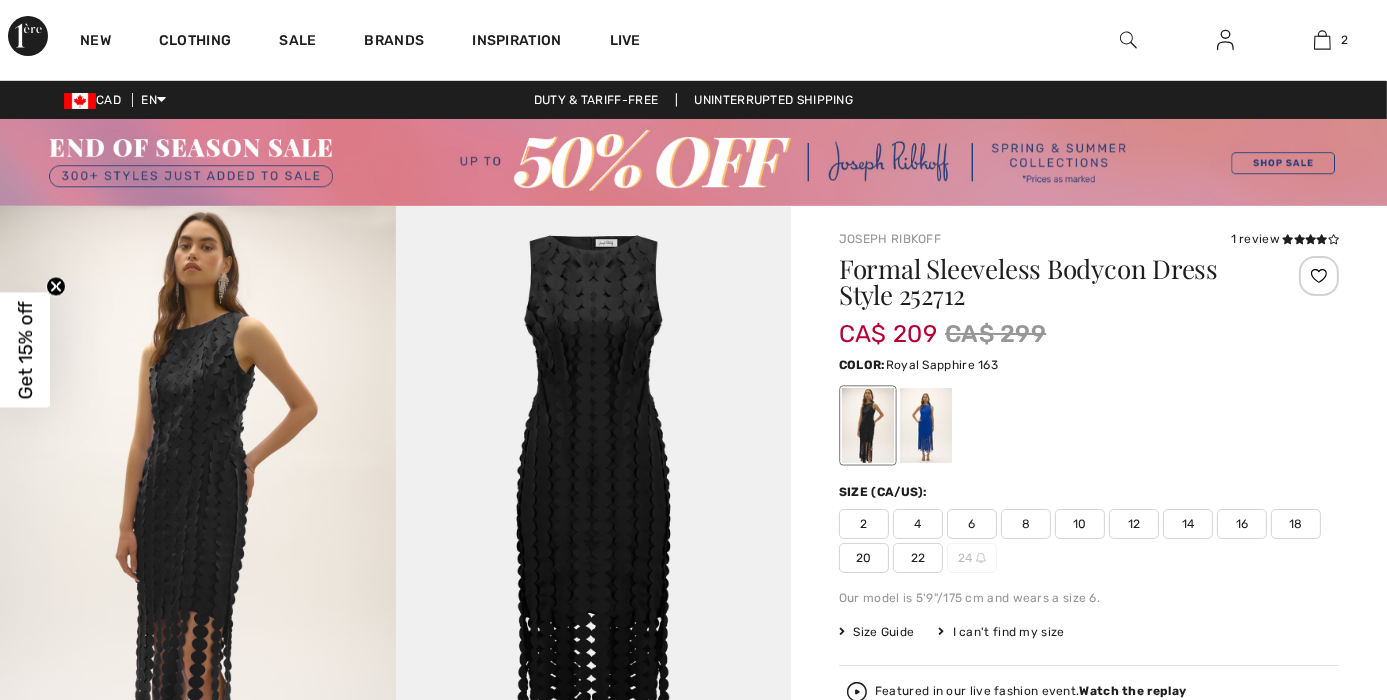 click at bounding box center [926, 425] 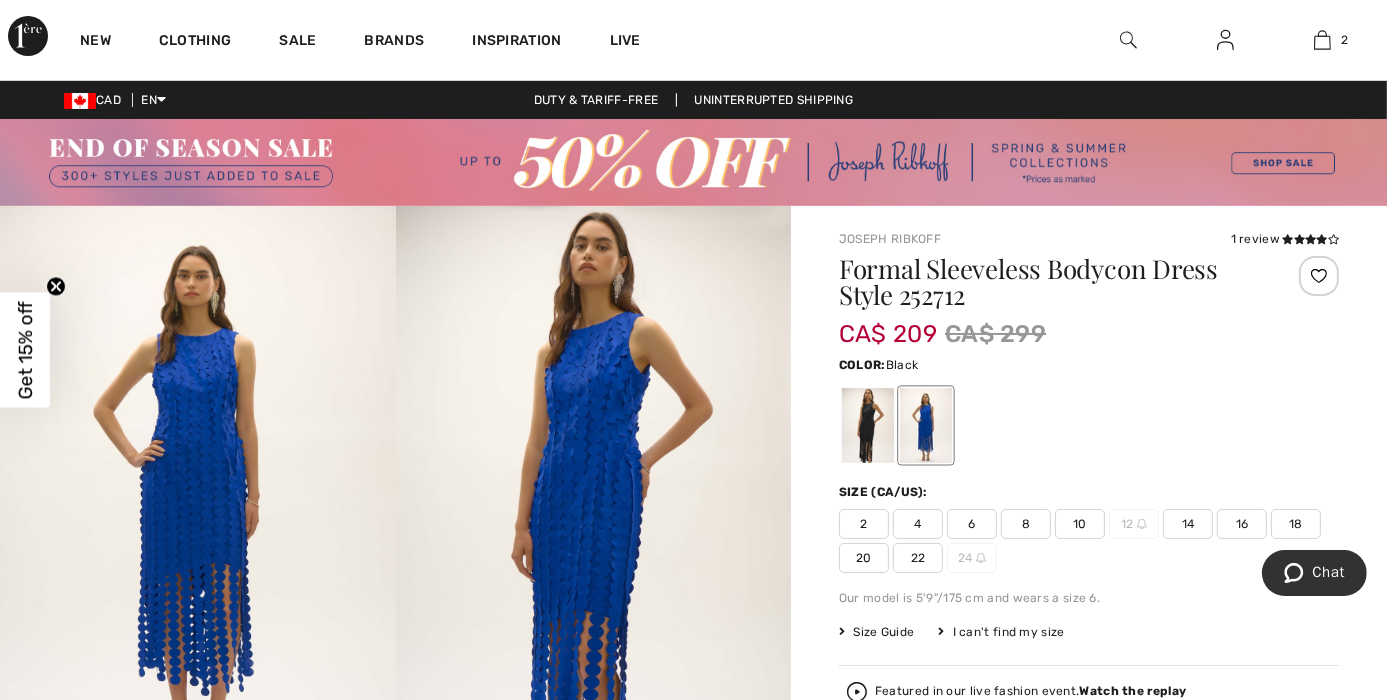 click at bounding box center (868, 425) 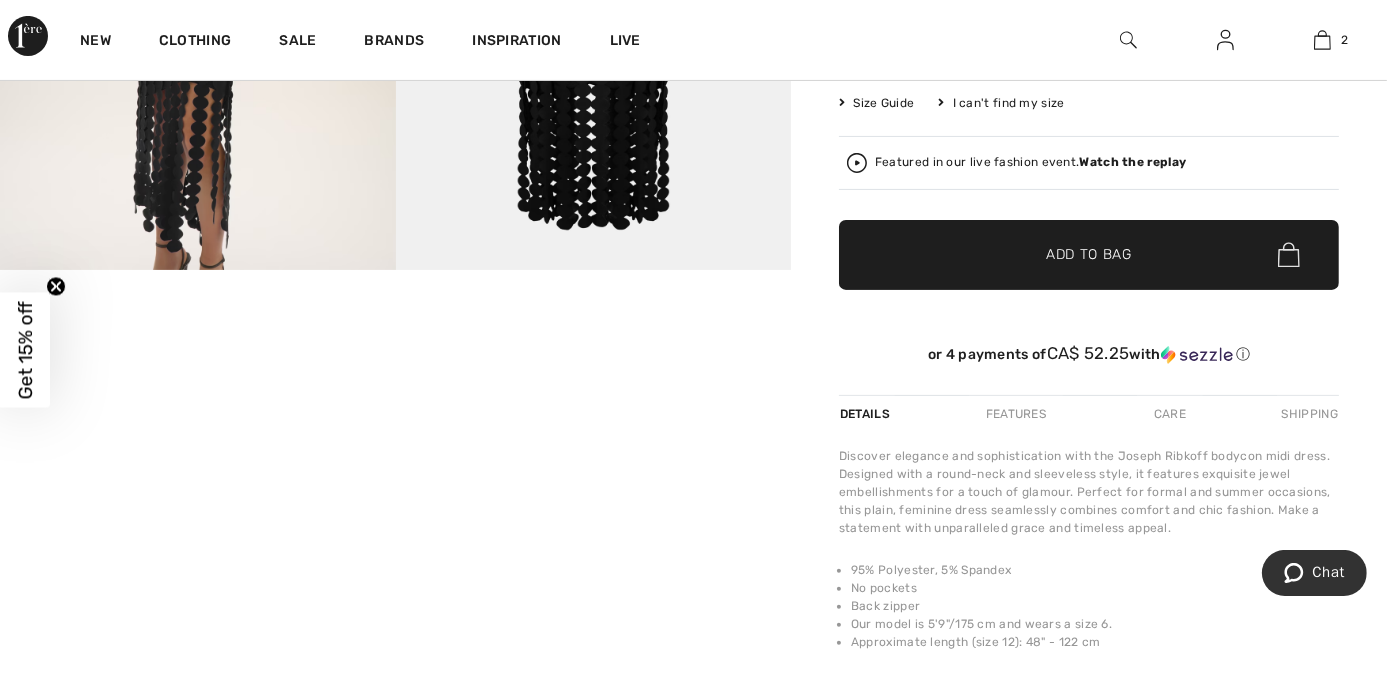 scroll, scrollTop: 752, scrollLeft: 0, axis: vertical 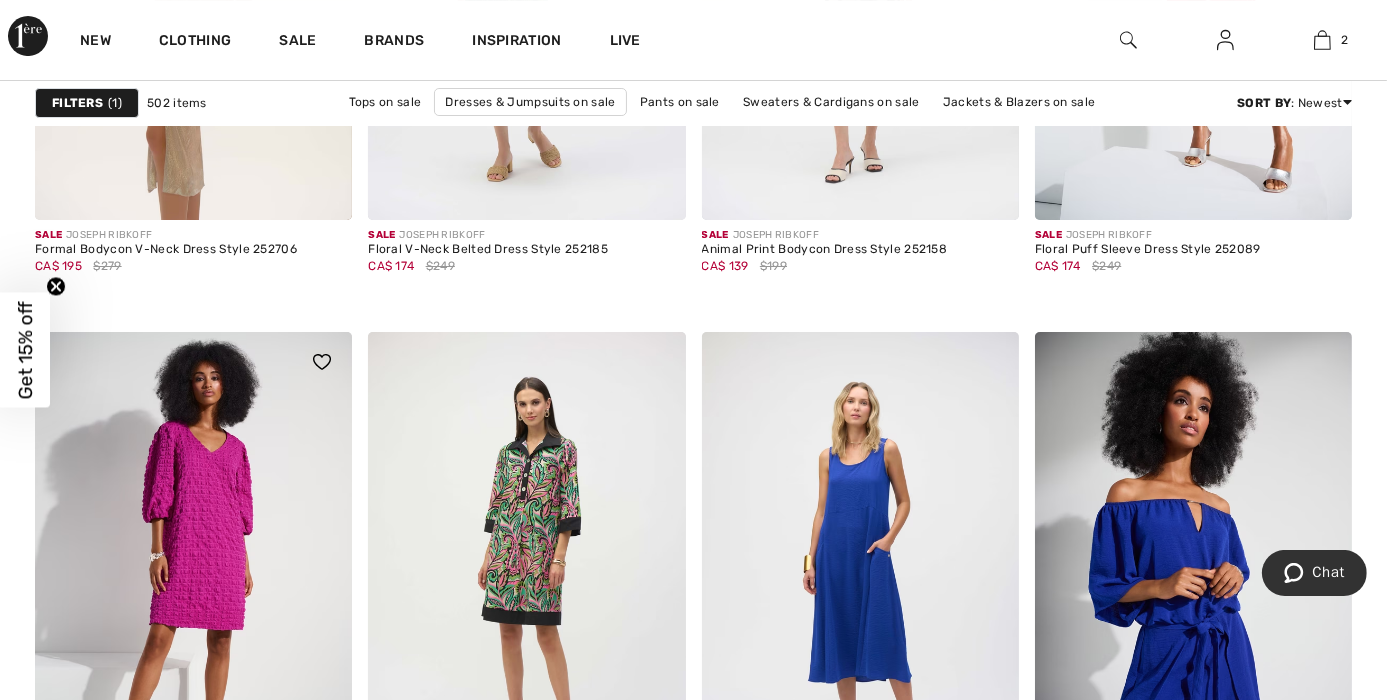 click at bounding box center (307, 831) 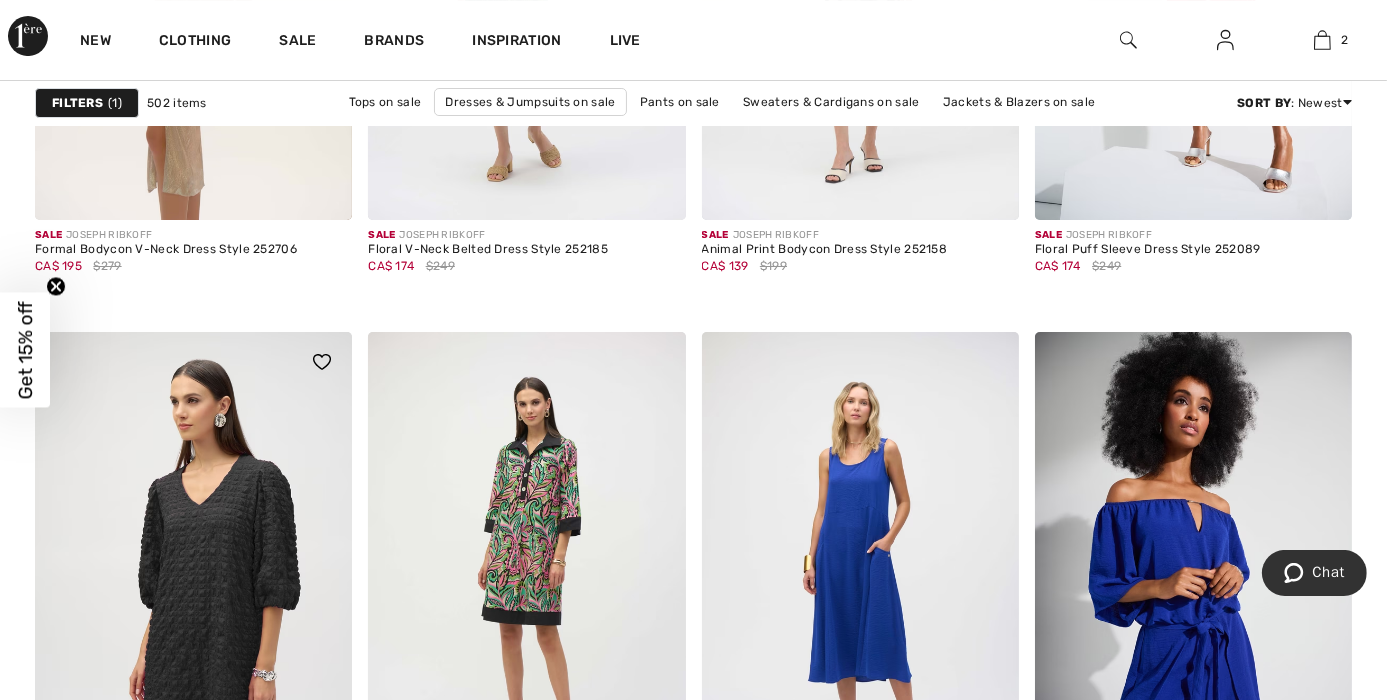 click at bounding box center [337, 831] 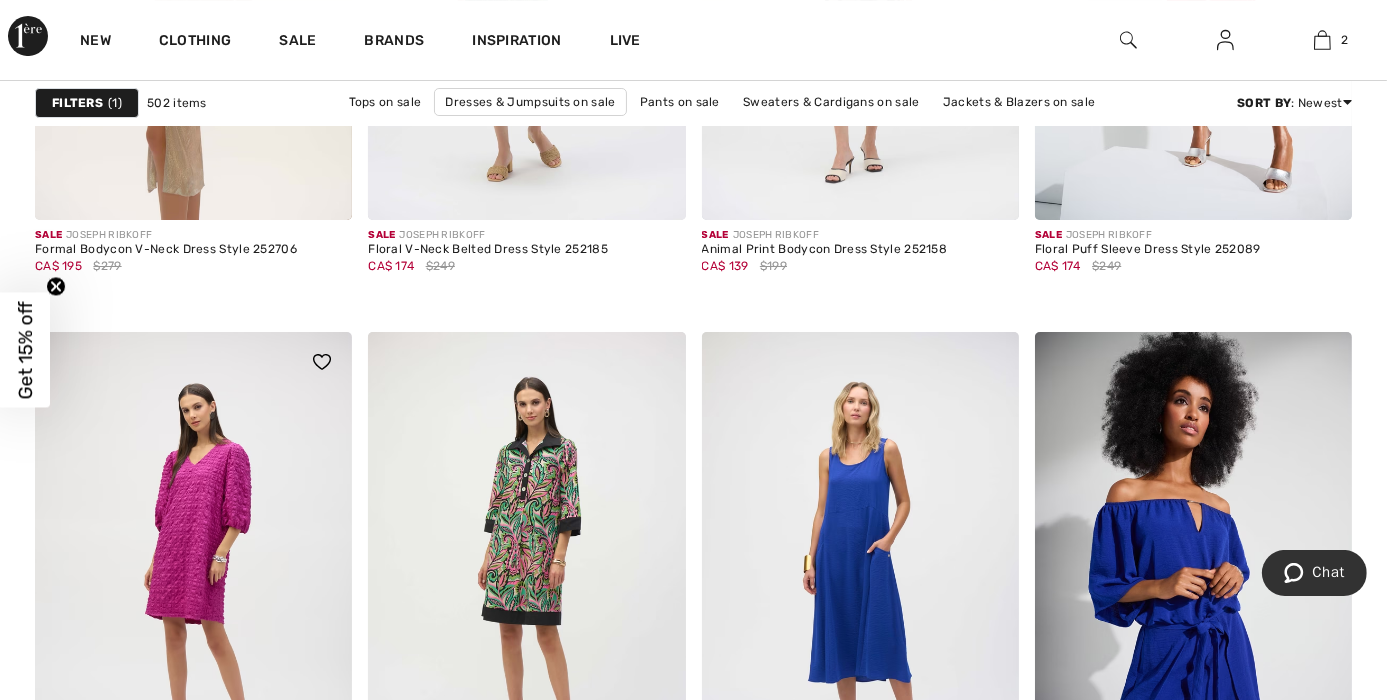 click at bounding box center [193, 570] 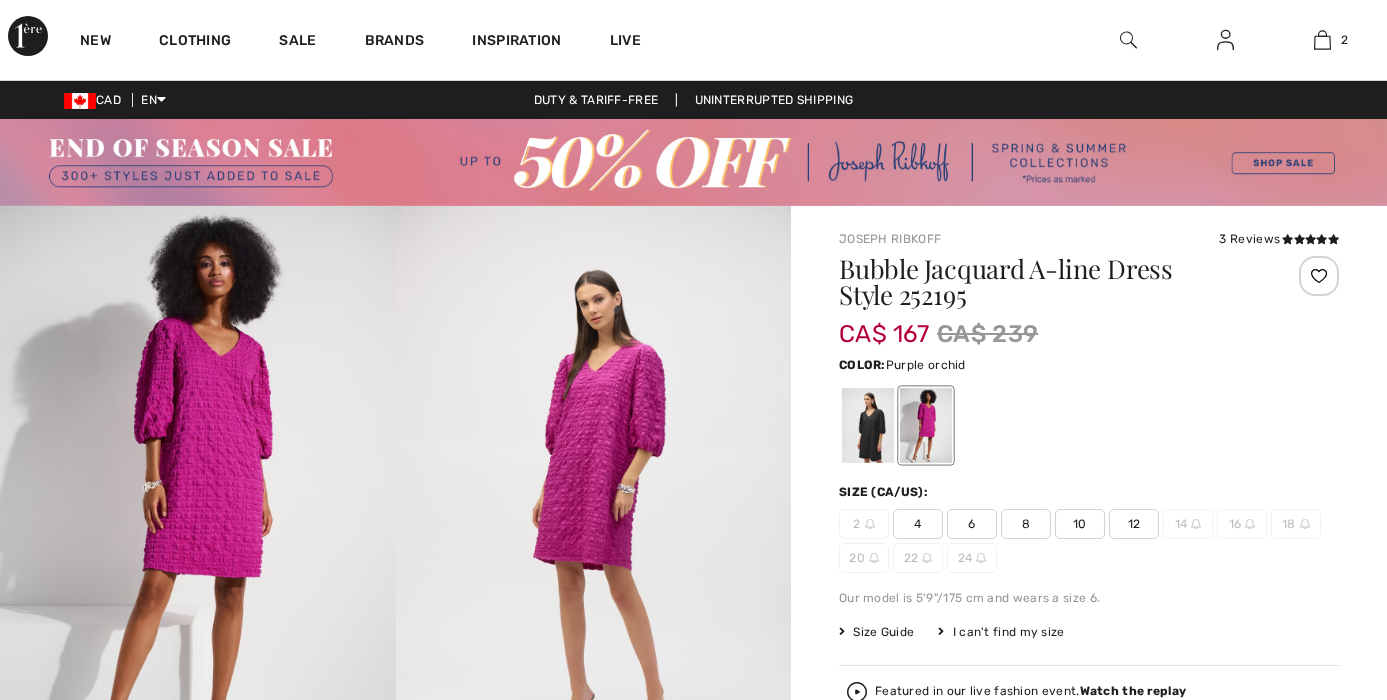 scroll, scrollTop: 0, scrollLeft: 0, axis: both 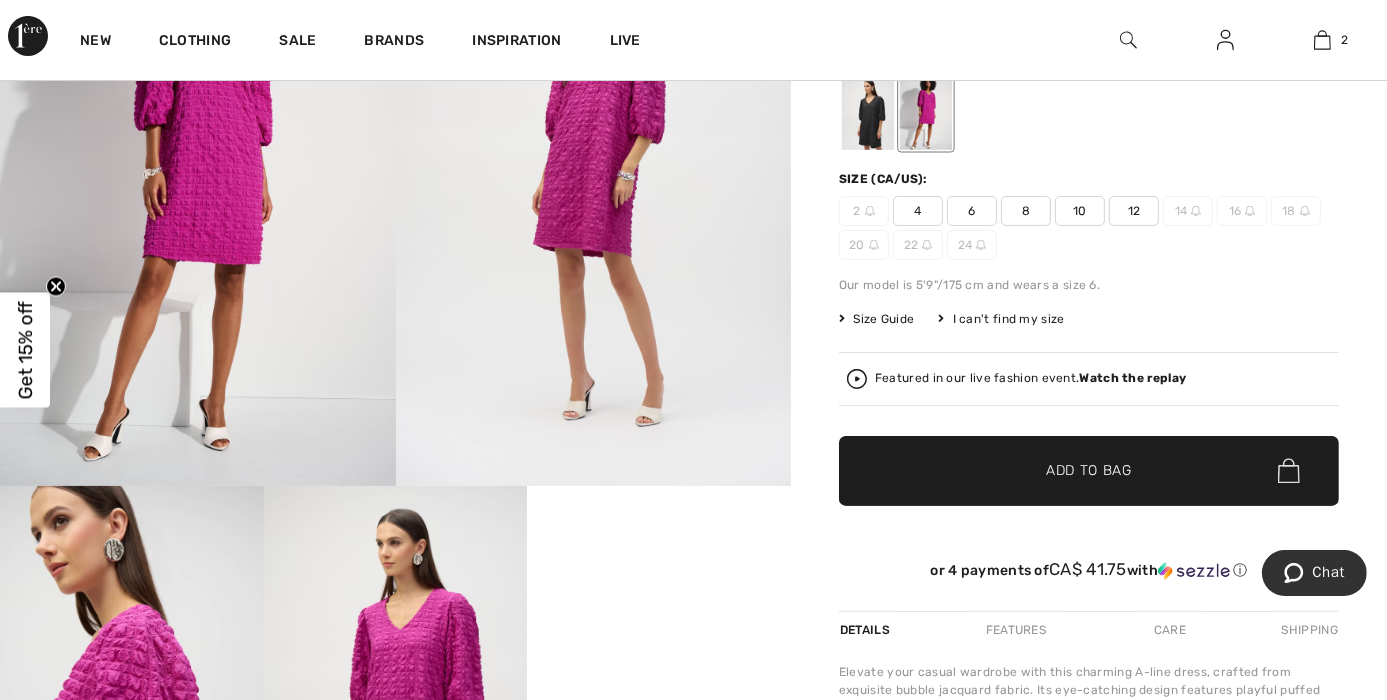 click on "12" at bounding box center (1134, 211) 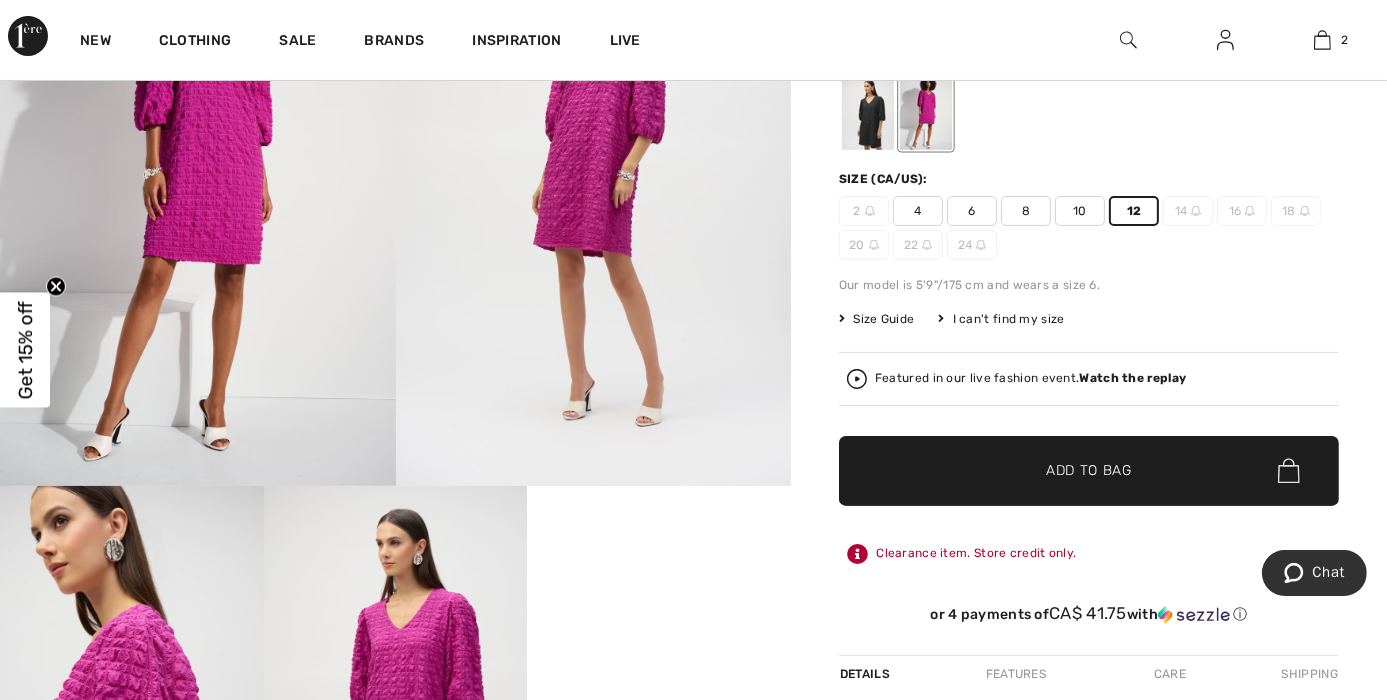 click on "Add to Bag" at bounding box center (1089, 470) 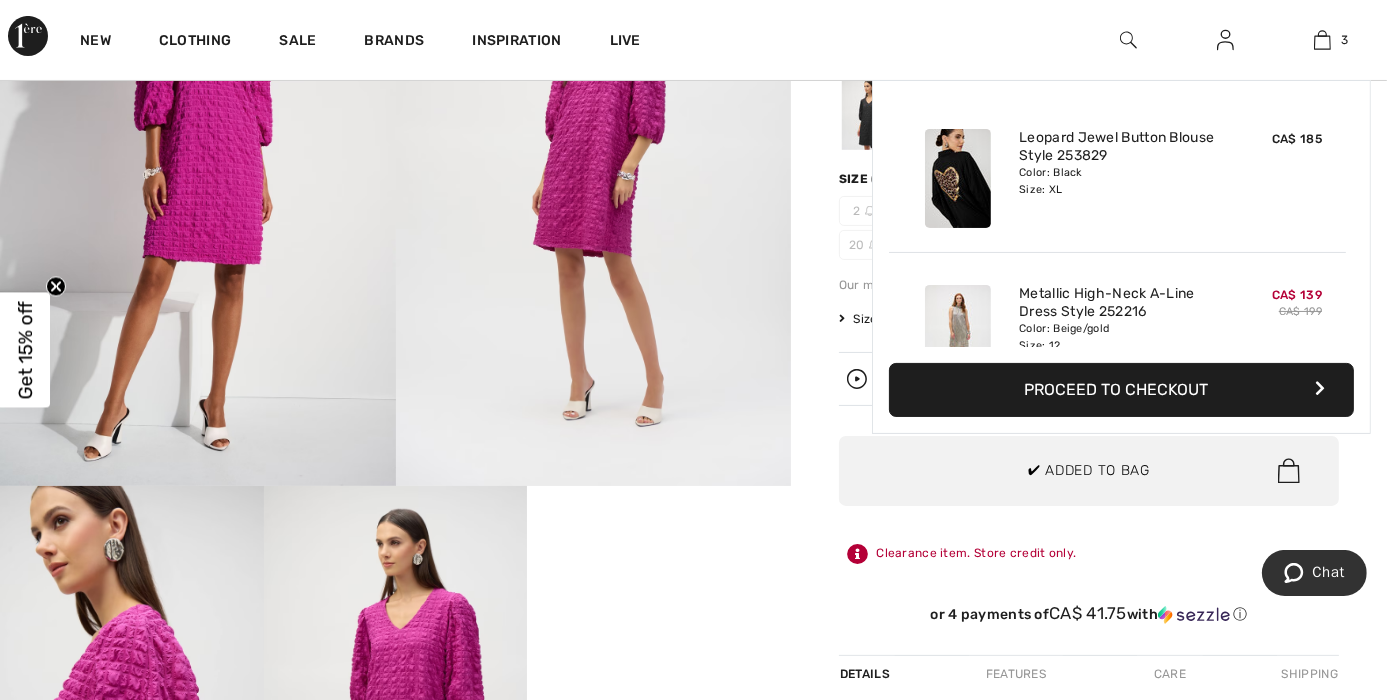 scroll, scrollTop: 217, scrollLeft: 0, axis: vertical 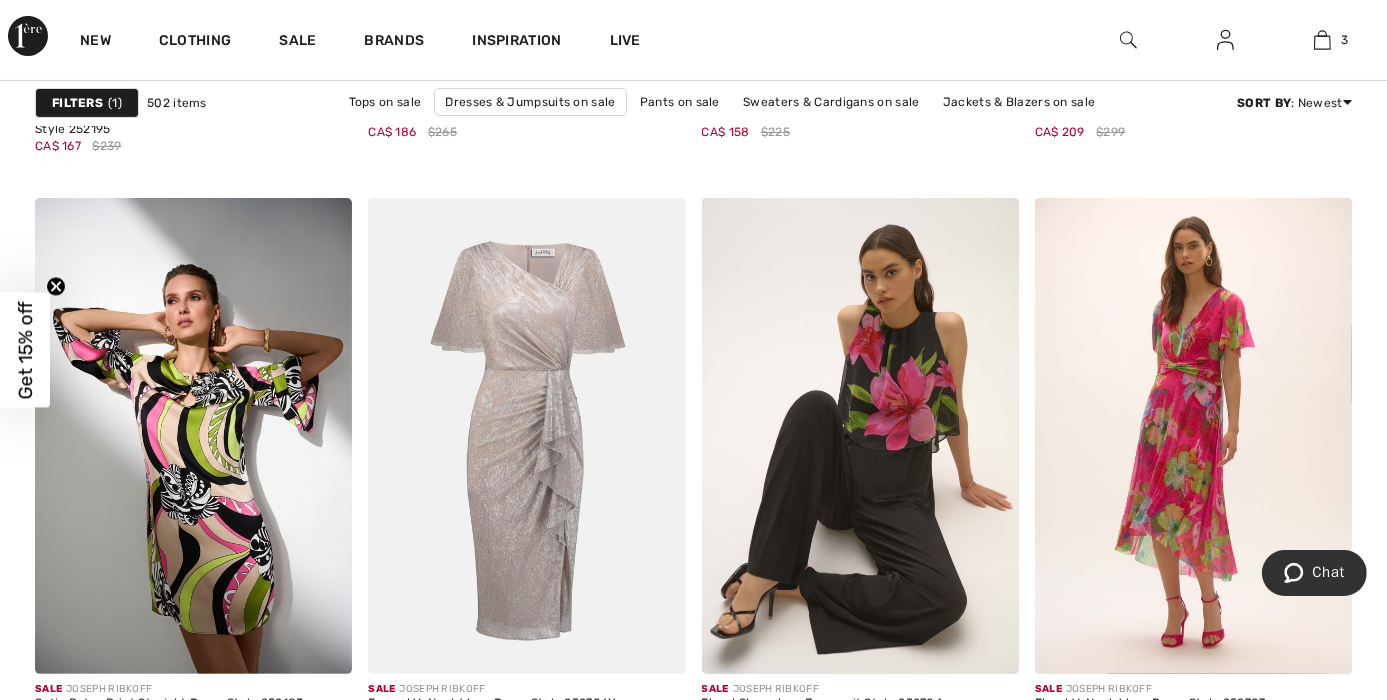 click on "2" at bounding box center (519, 784) 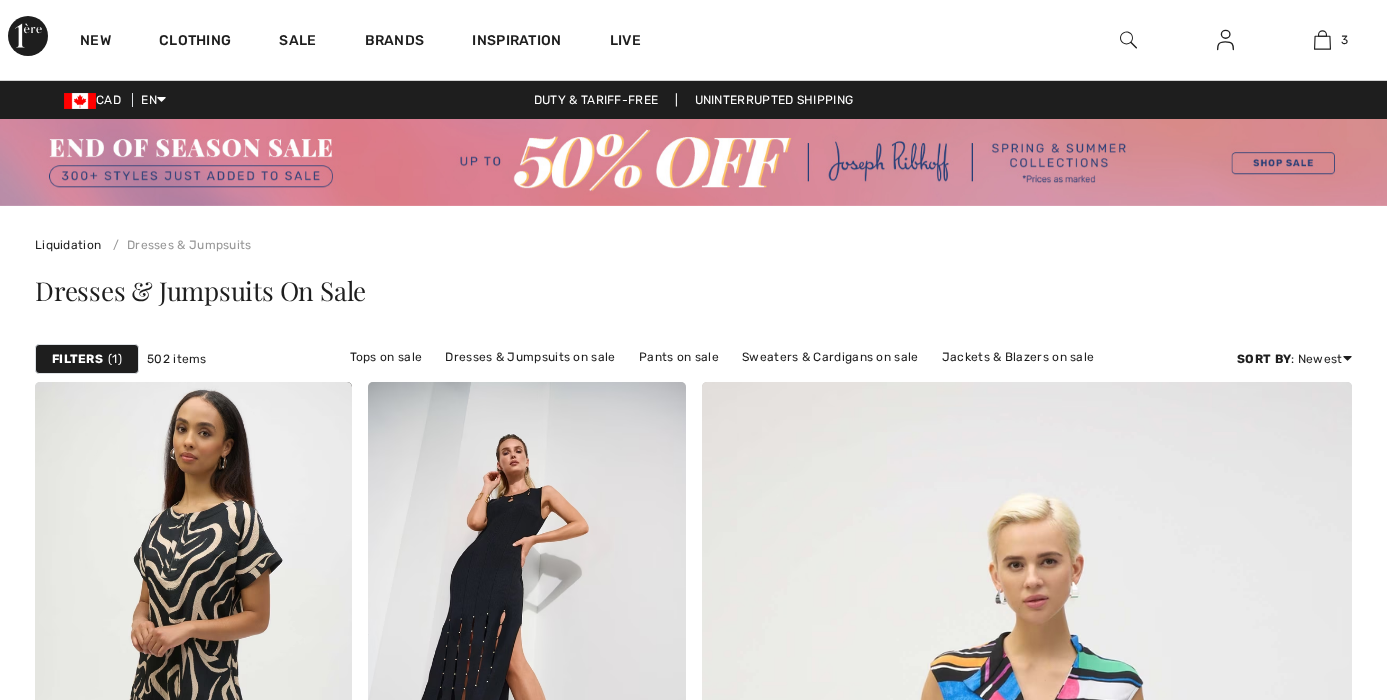scroll, scrollTop: 0, scrollLeft: 0, axis: both 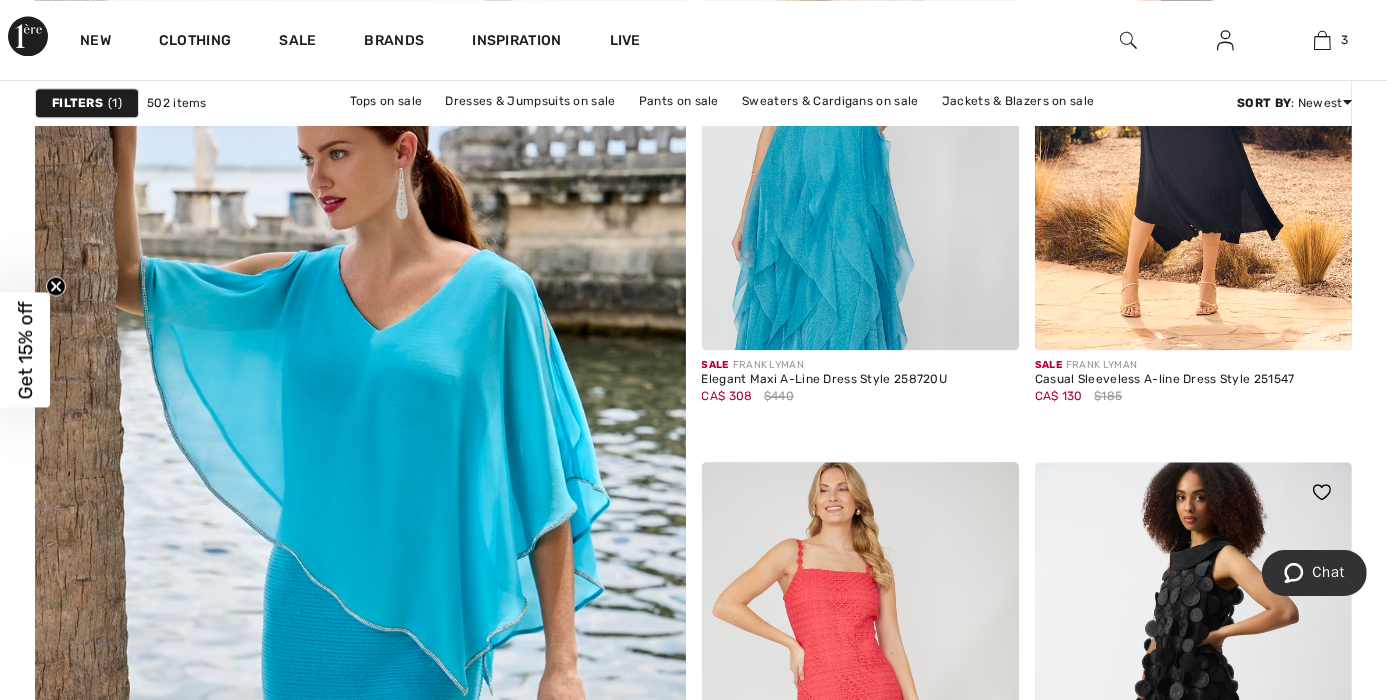 click at bounding box center (1193, 700) 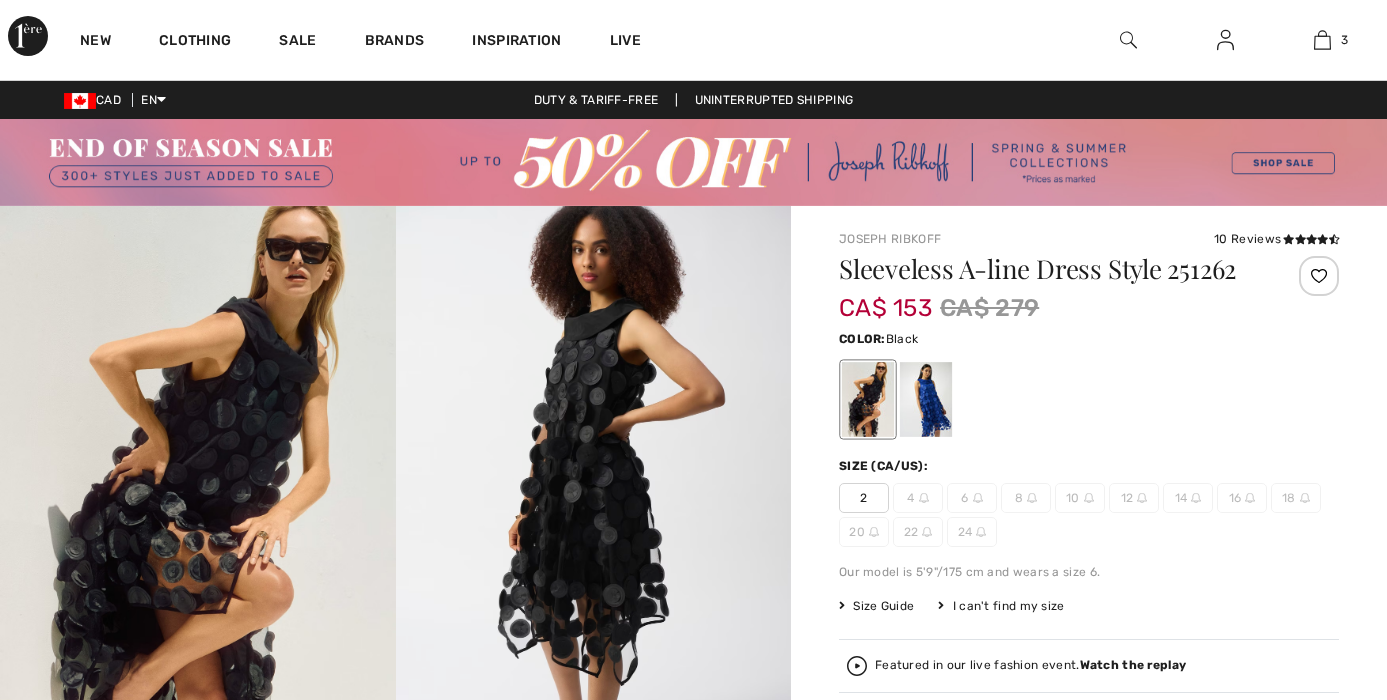 scroll, scrollTop: 0, scrollLeft: 0, axis: both 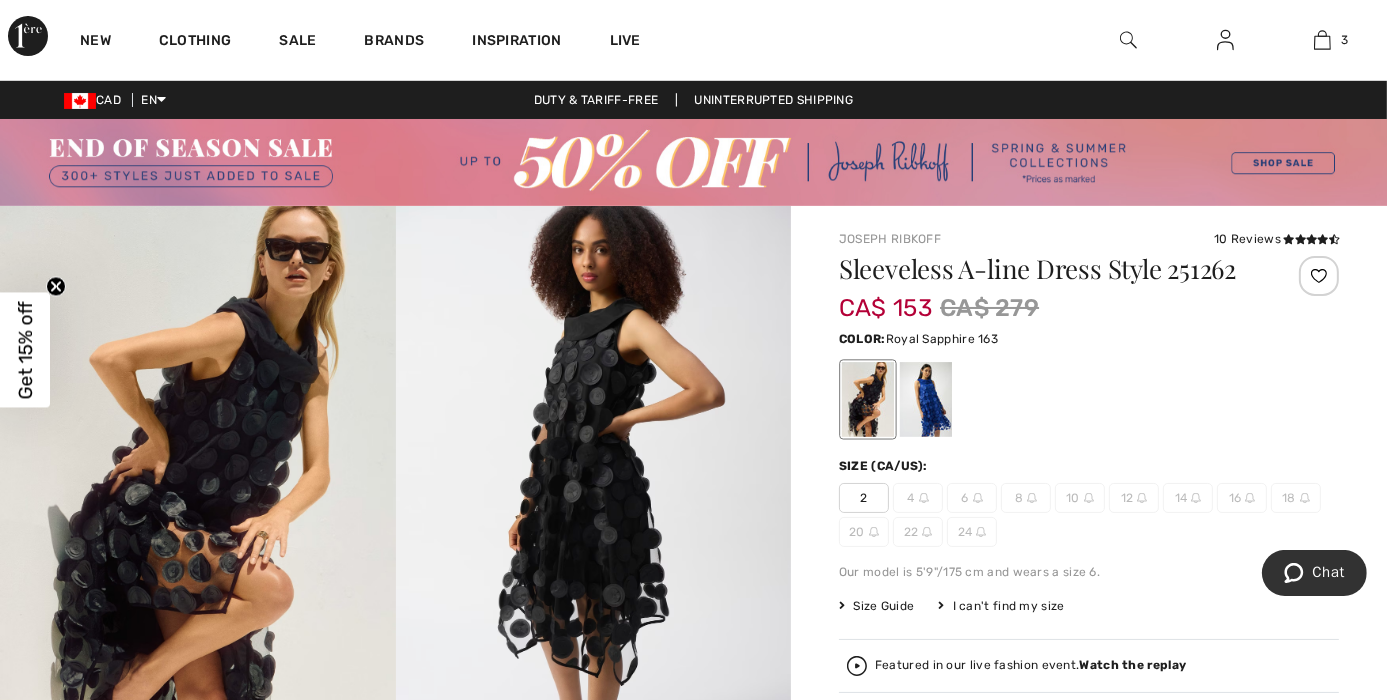 click at bounding box center [926, 399] 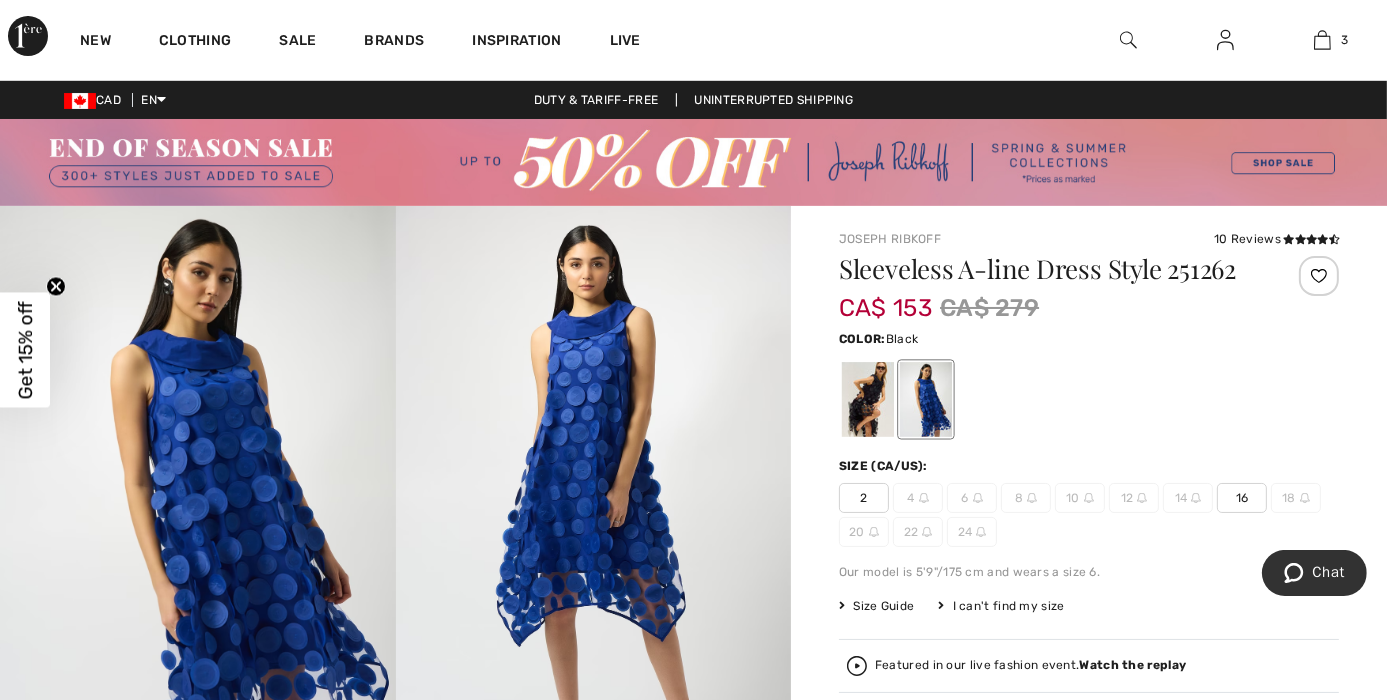 click at bounding box center (868, 399) 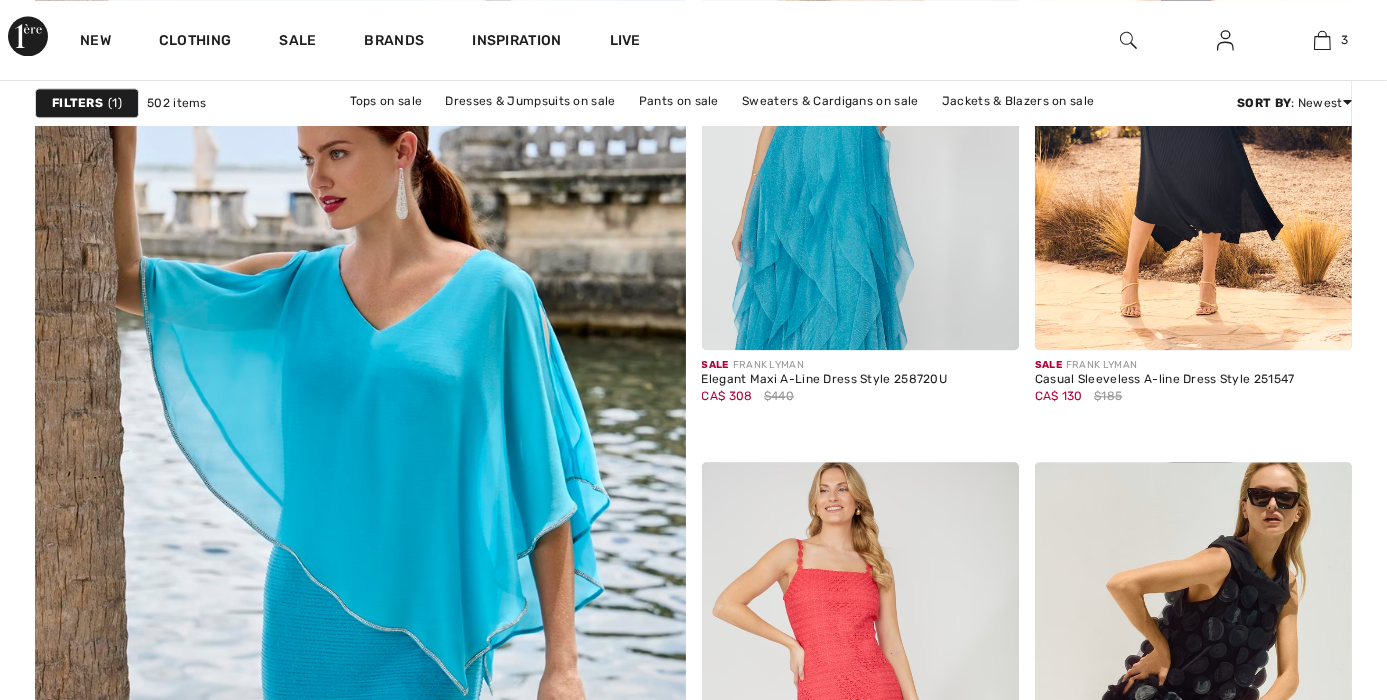 scroll, scrollTop: 5116, scrollLeft: 0, axis: vertical 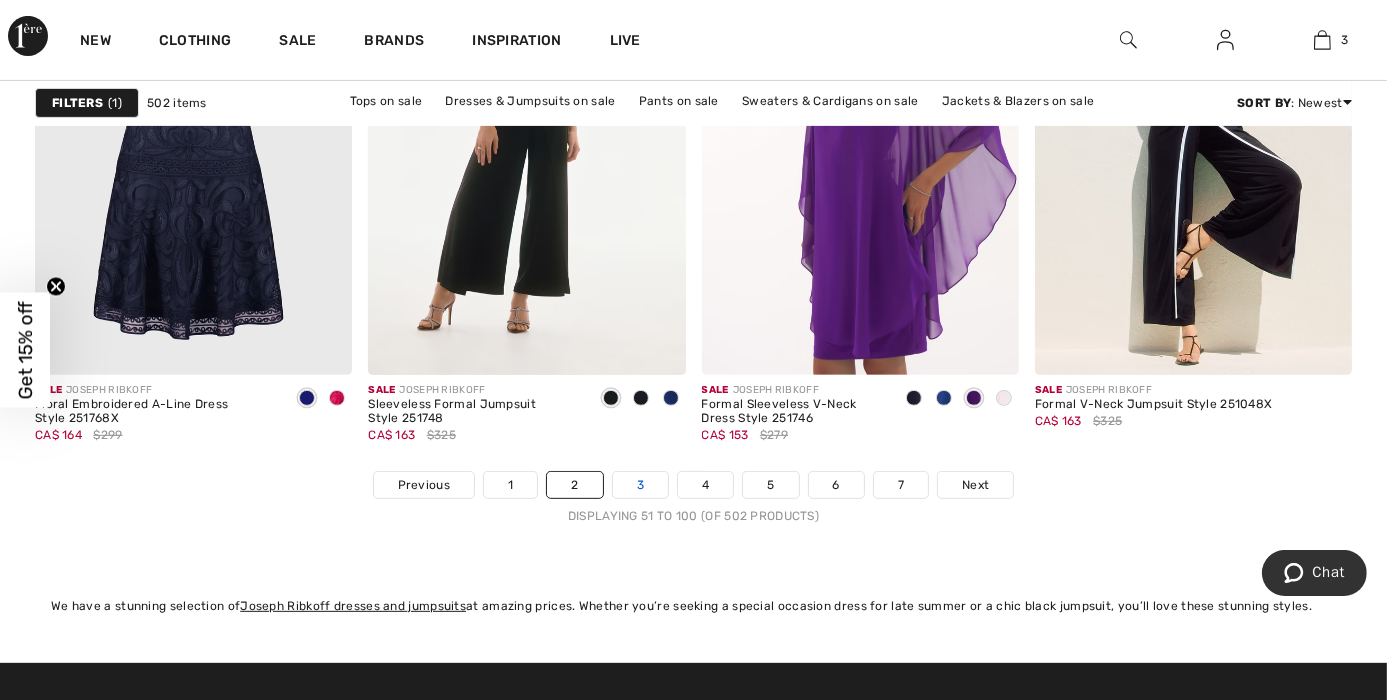 click on "3" at bounding box center (640, 485) 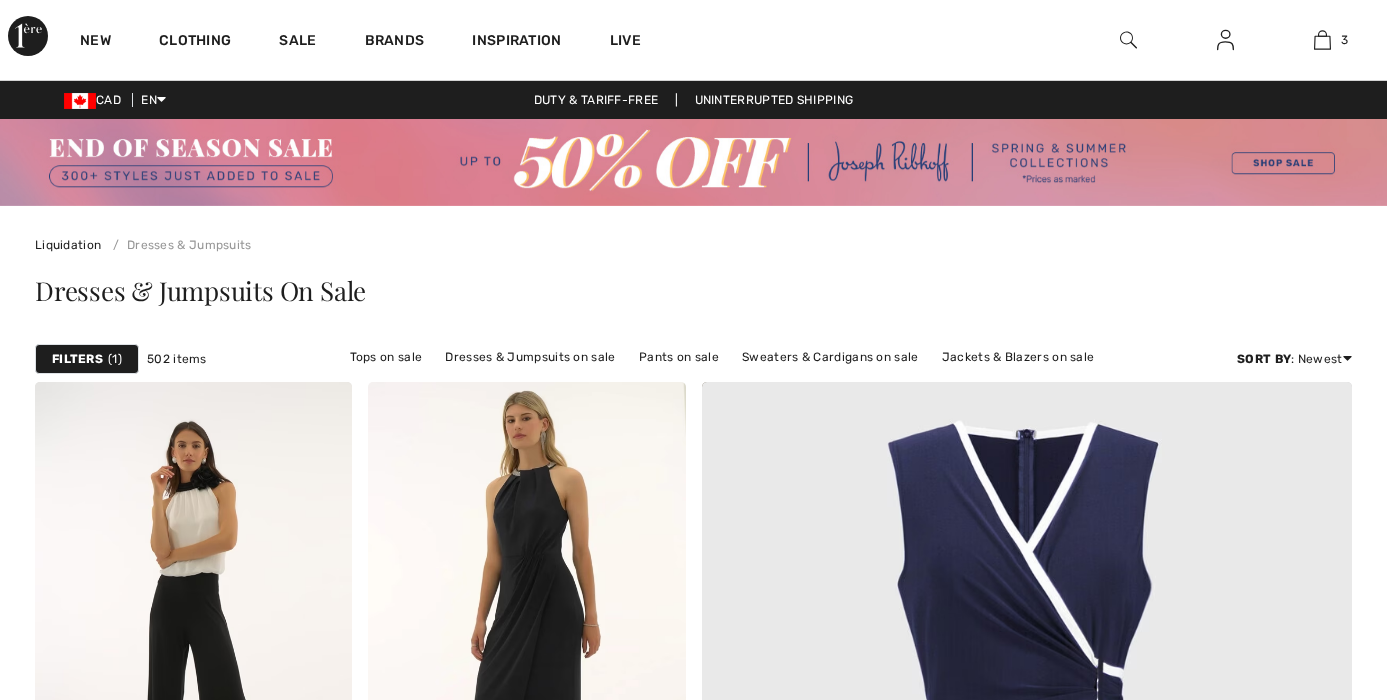 scroll, scrollTop: 0, scrollLeft: 0, axis: both 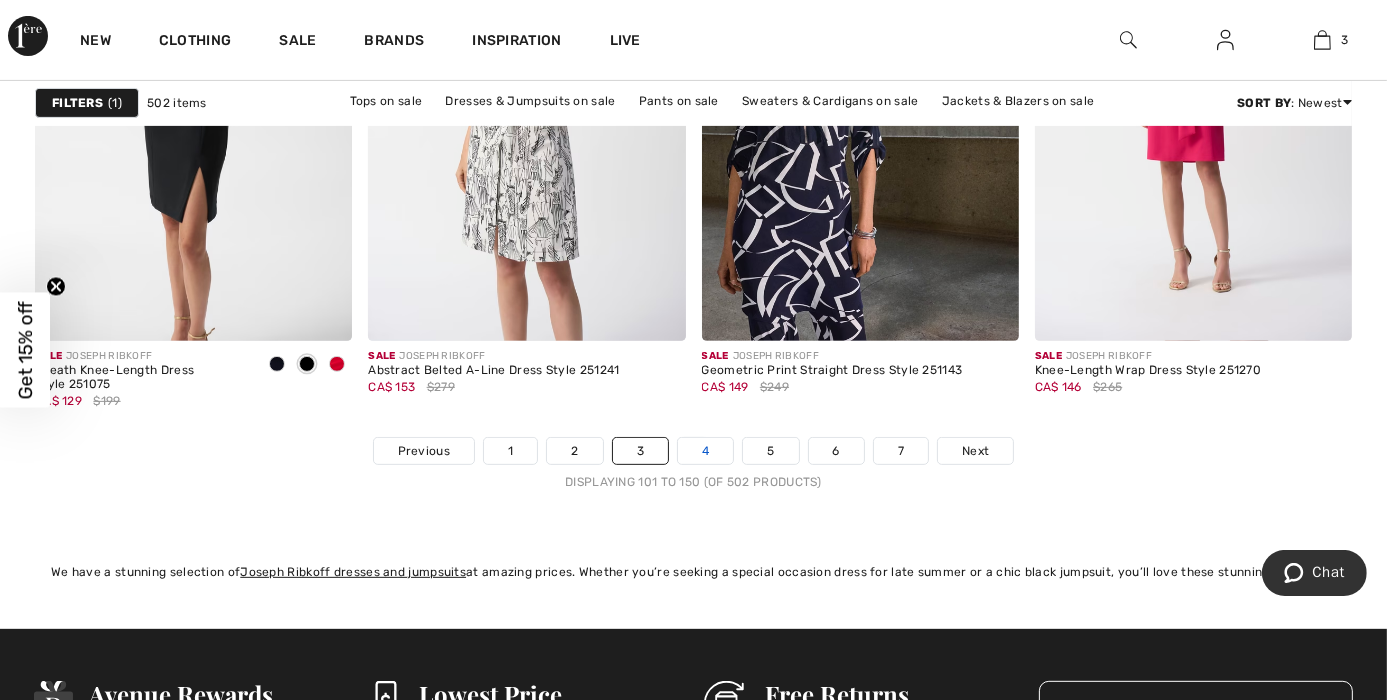 click on "4" at bounding box center [705, 451] 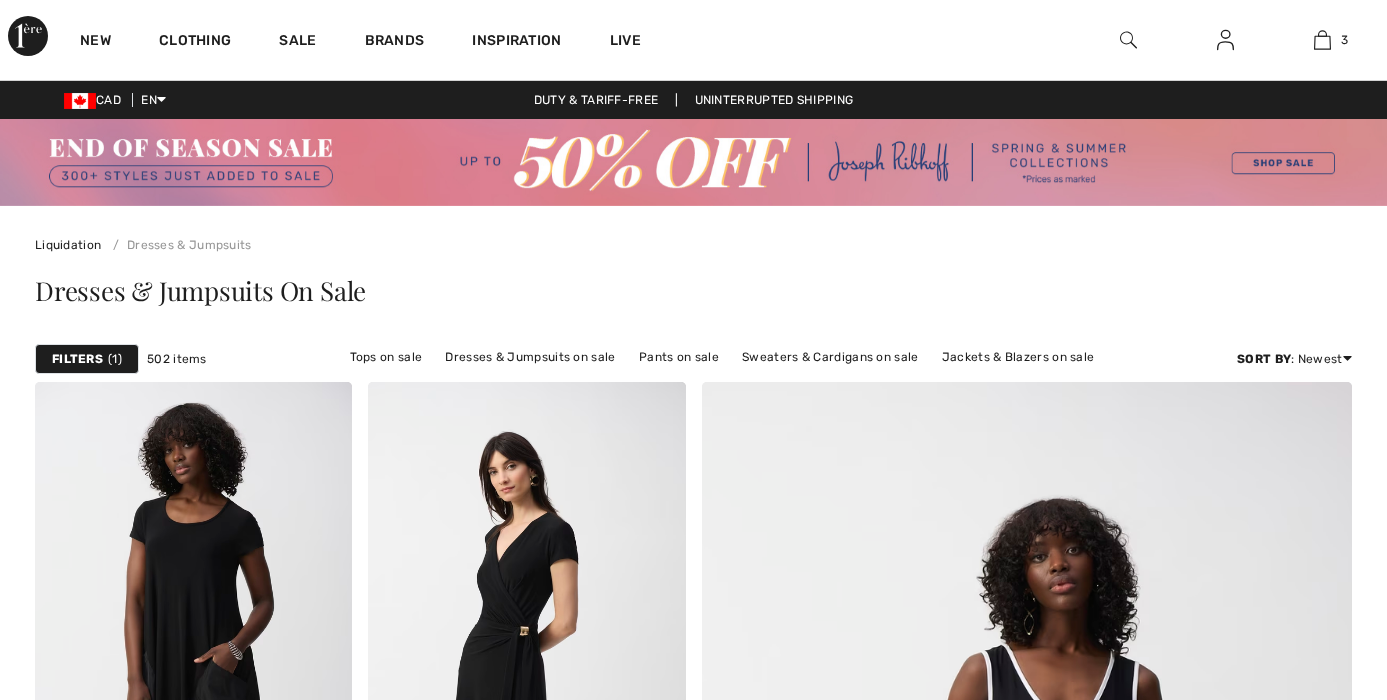 scroll, scrollTop: 0, scrollLeft: 0, axis: both 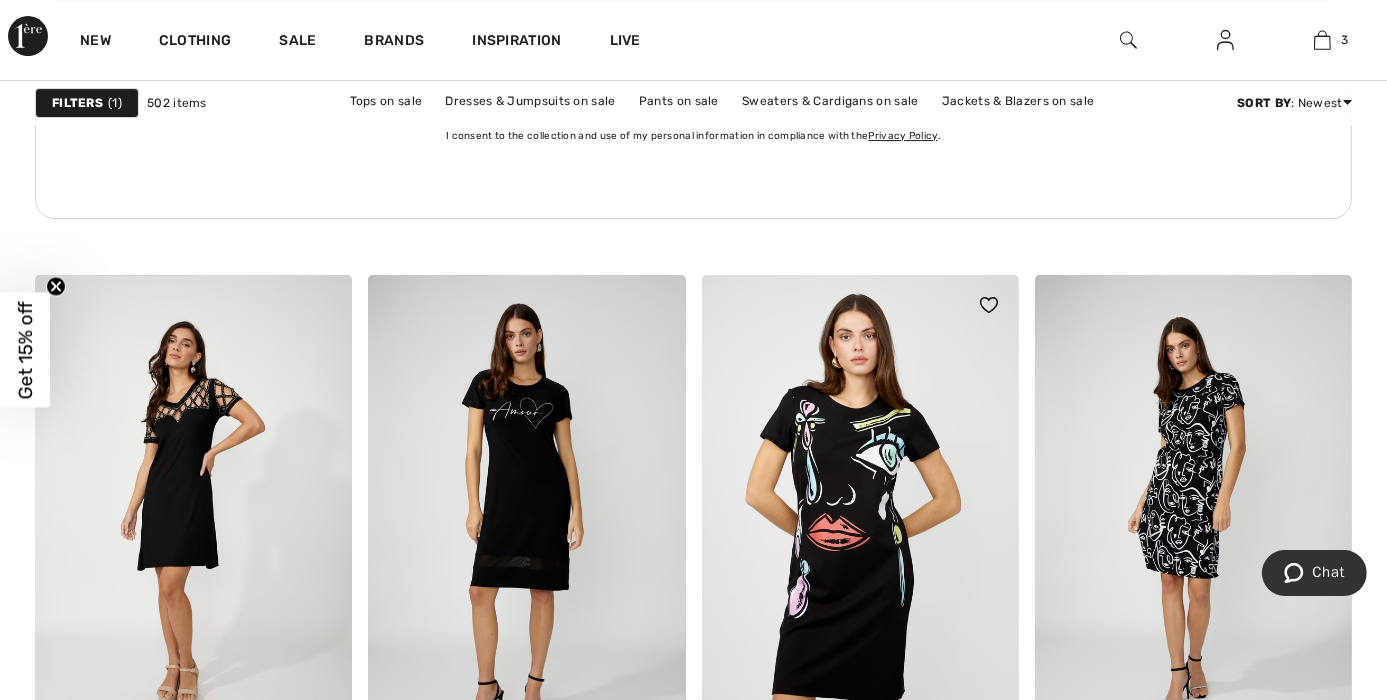 click at bounding box center (860, 513) 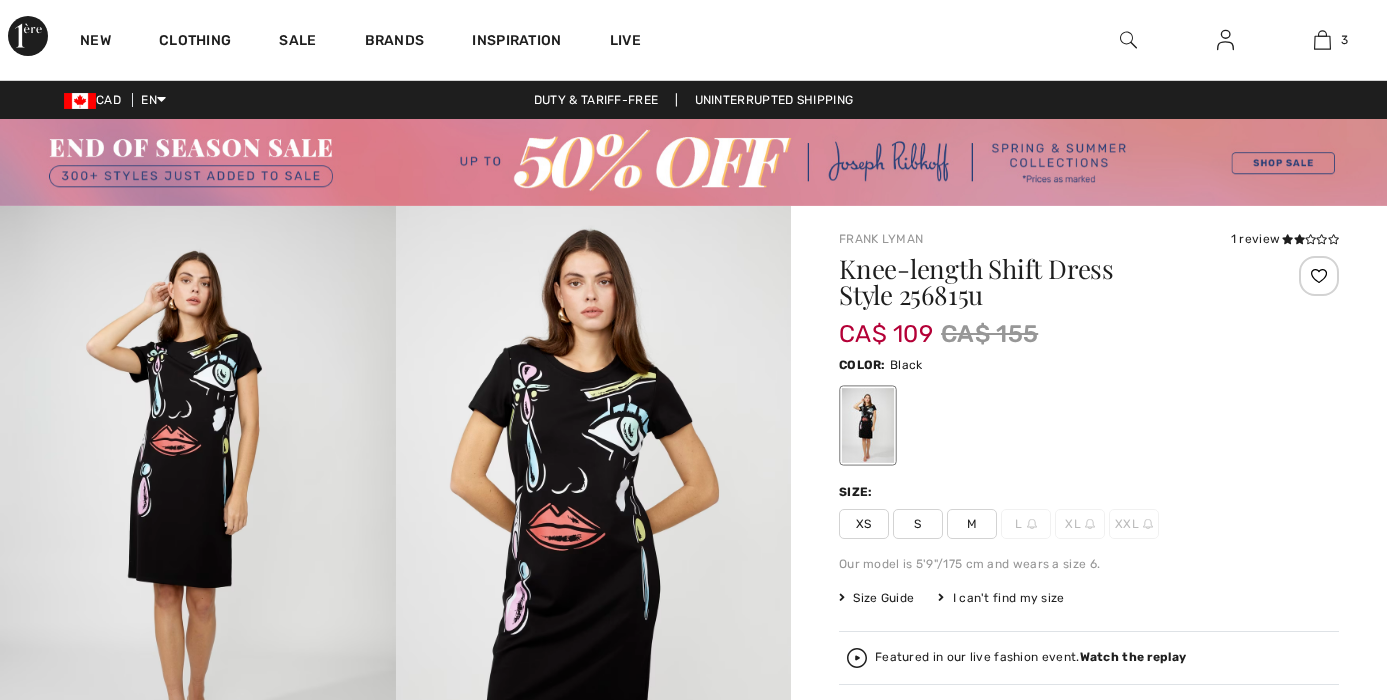 scroll, scrollTop: 0, scrollLeft: 0, axis: both 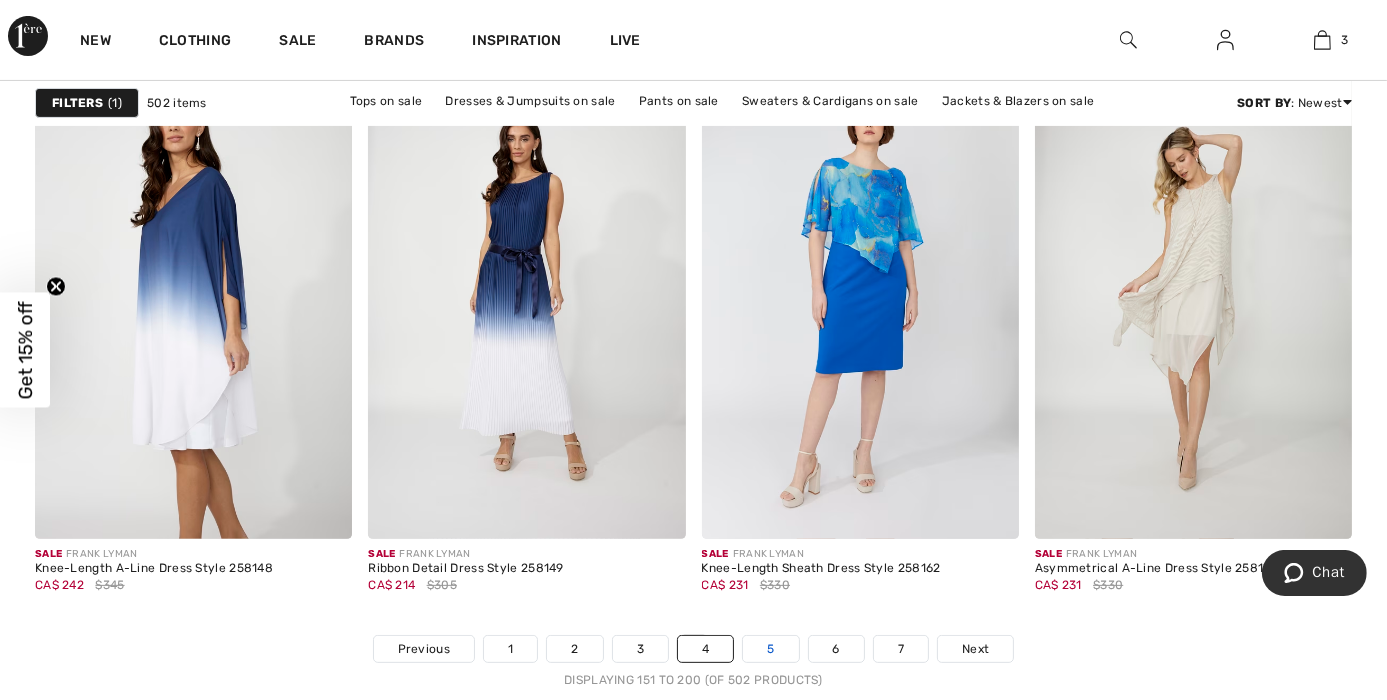 click on "5" at bounding box center [770, 649] 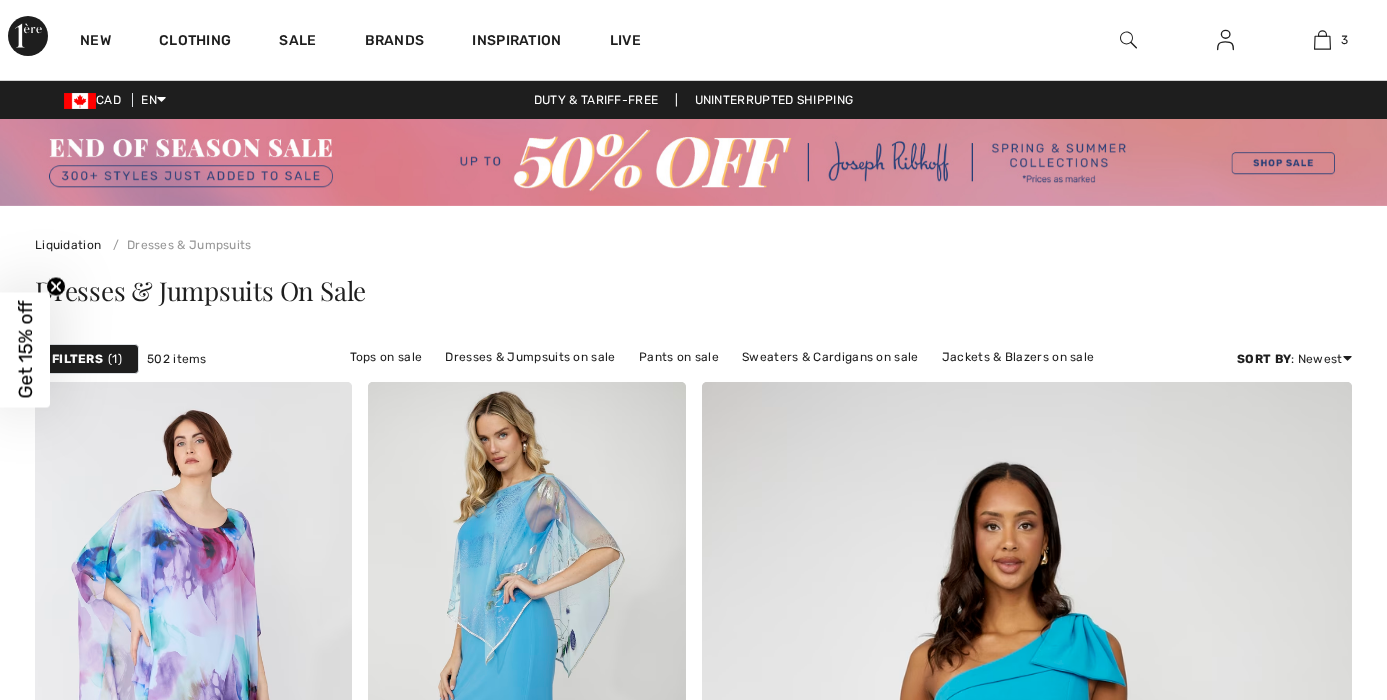 scroll, scrollTop: 0, scrollLeft: 0, axis: both 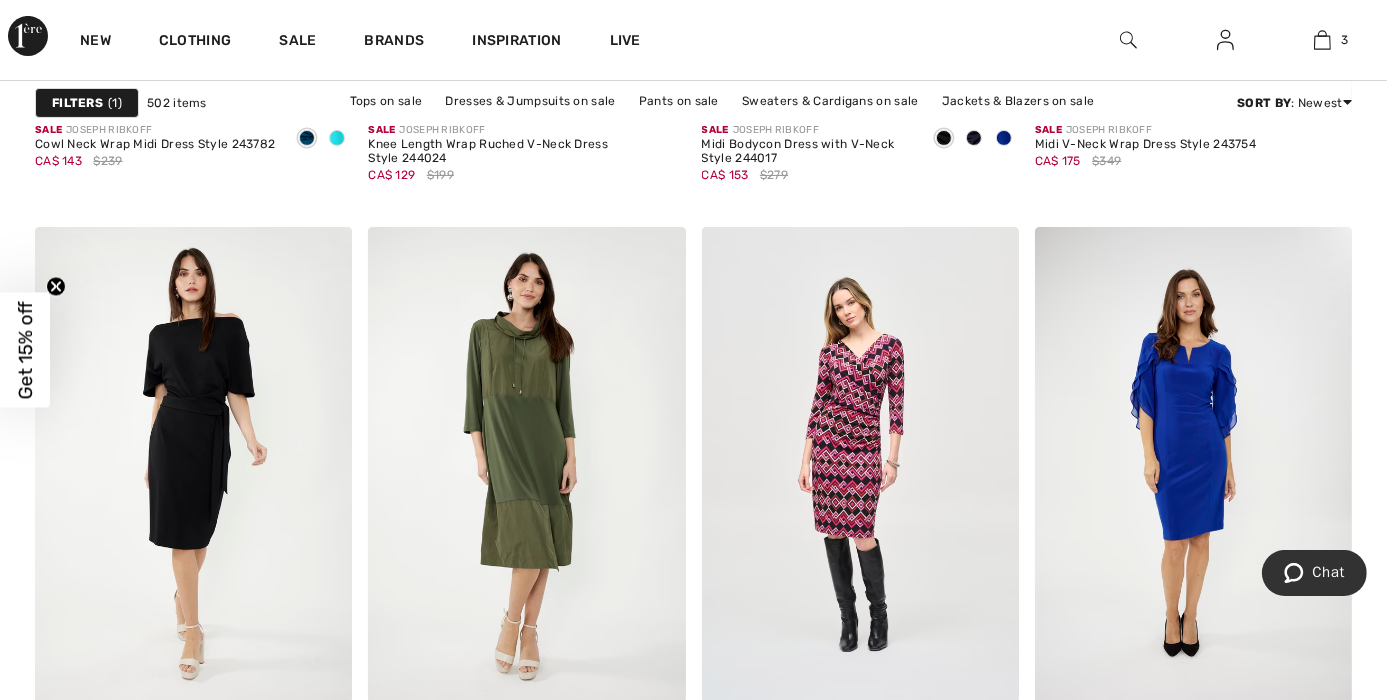 click on "6" at bounding box center [771, 813] 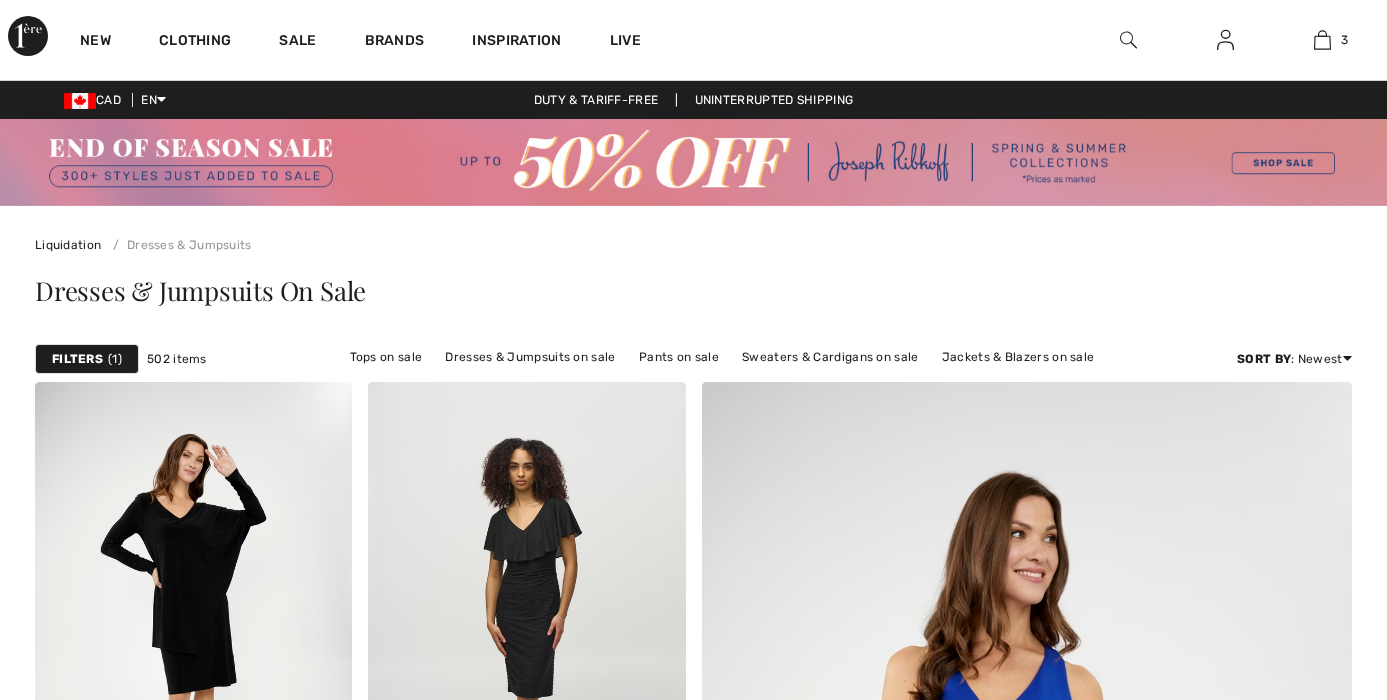 scroll, scrollTop: 0, scrollLeft: 0, axis: both 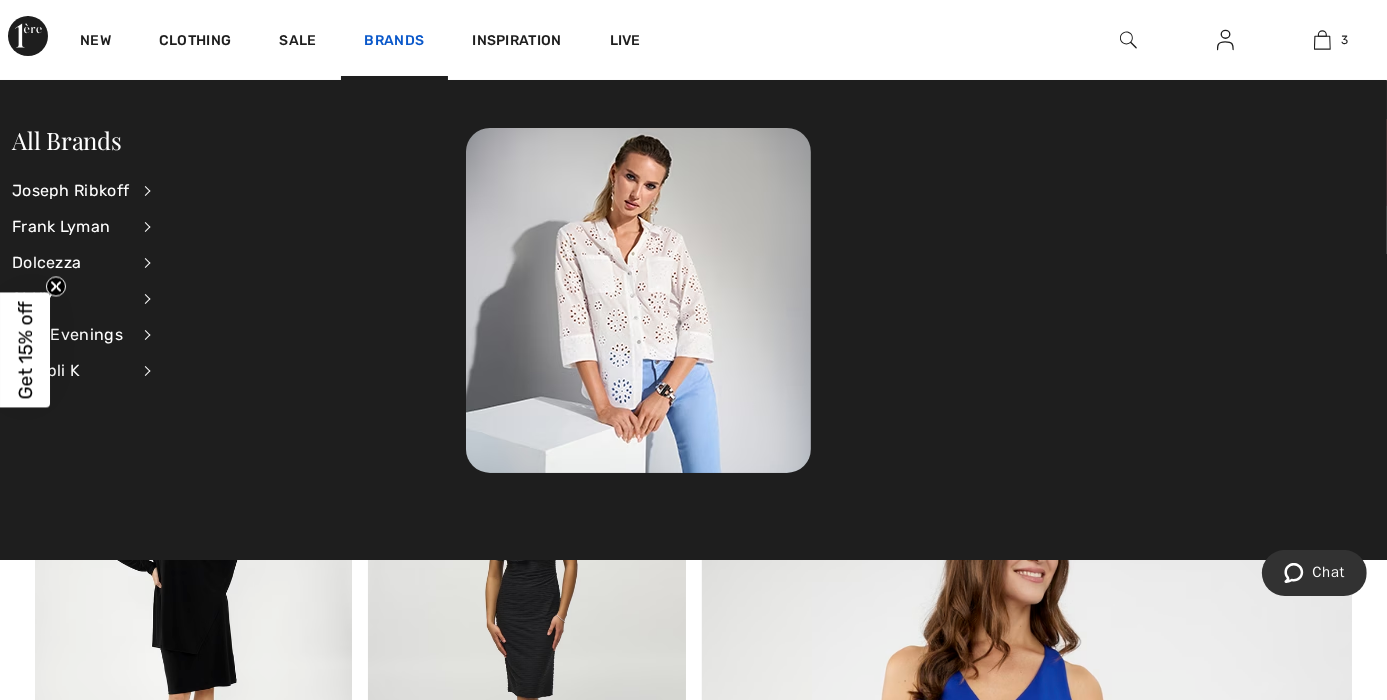 click on "Brands" at bounding box center (395, 42) 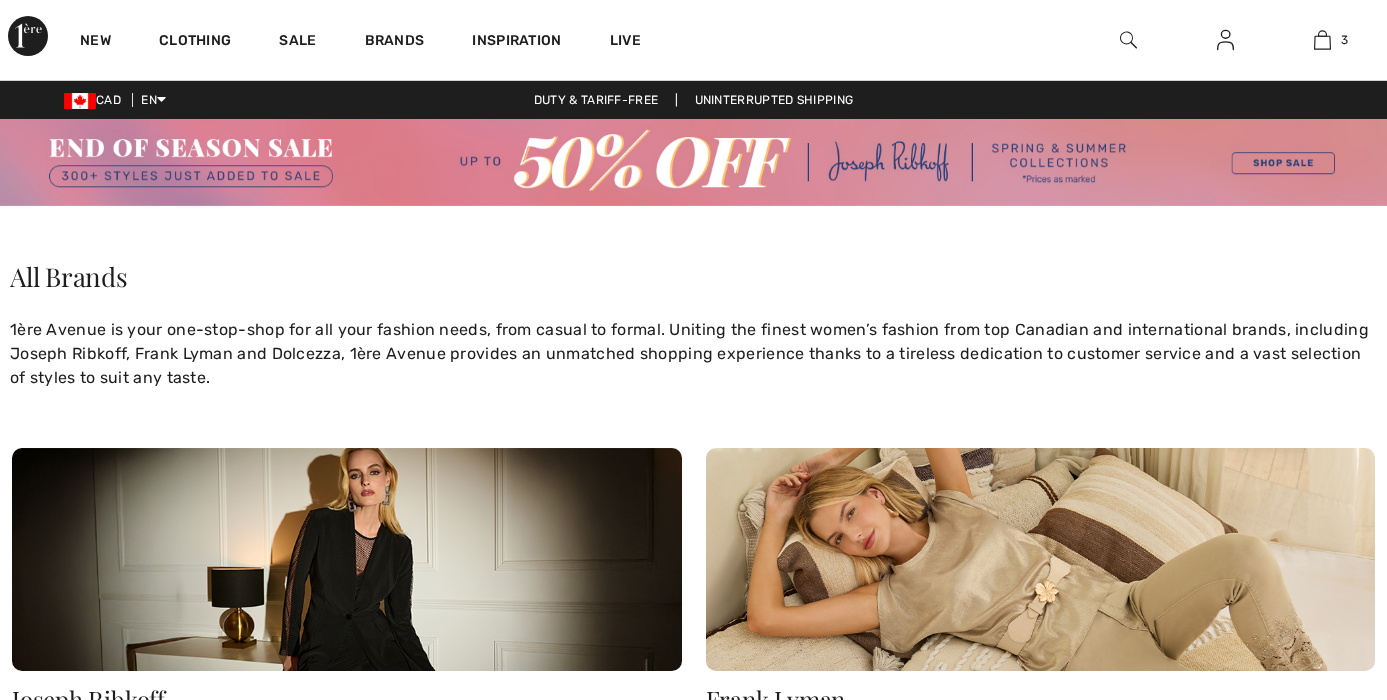 scroll, scrollTop: 0, scrollLeft: 0, axis: both 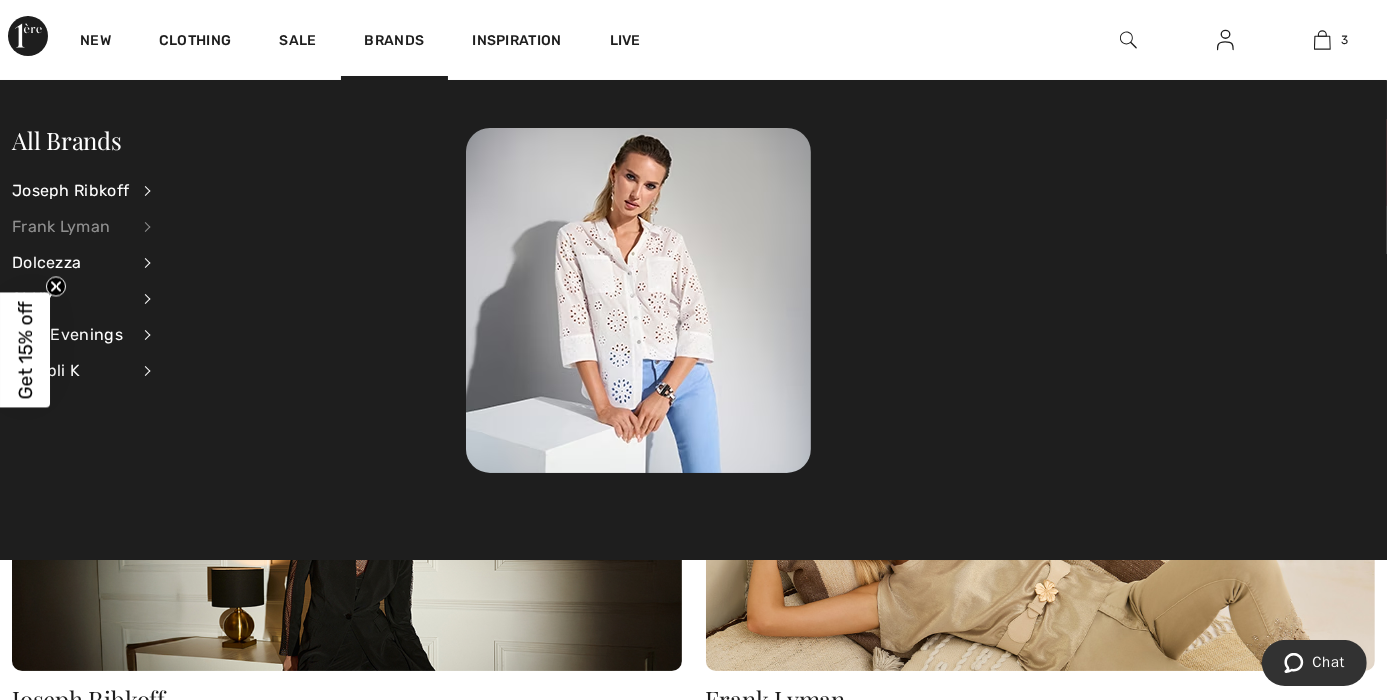 click on "Frank Lyman" at bounding box center (70, 227) 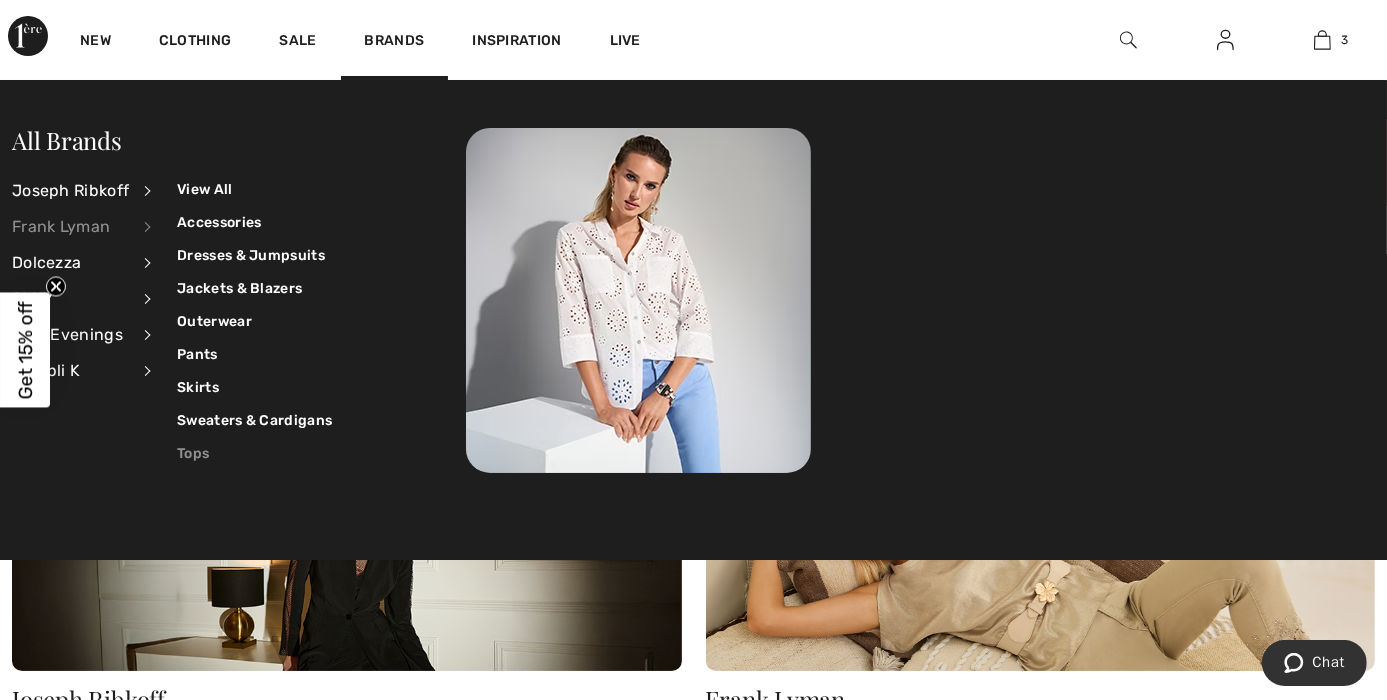 click on "Tops" at bounding box center (254, 453) 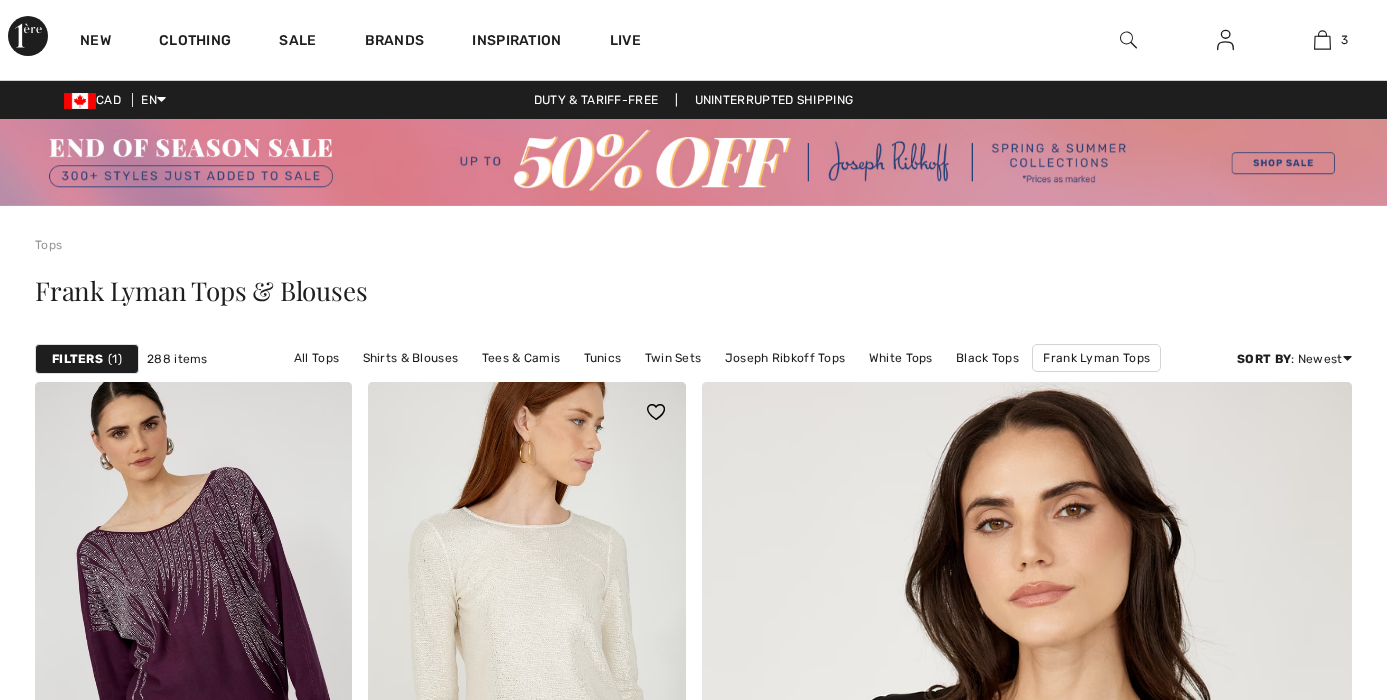 scroll, scrollTop: 0, scrollLeft: 0, axis: both 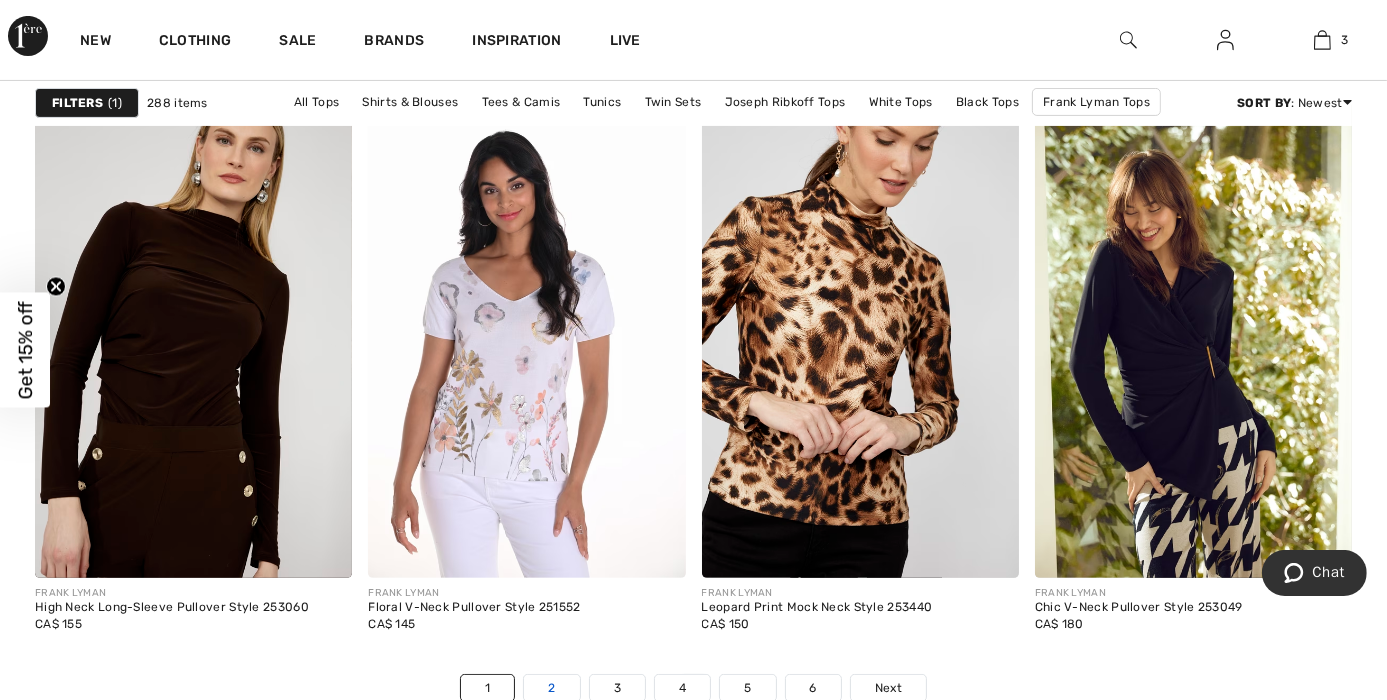 click on "2" at bounding box center (551, 688) 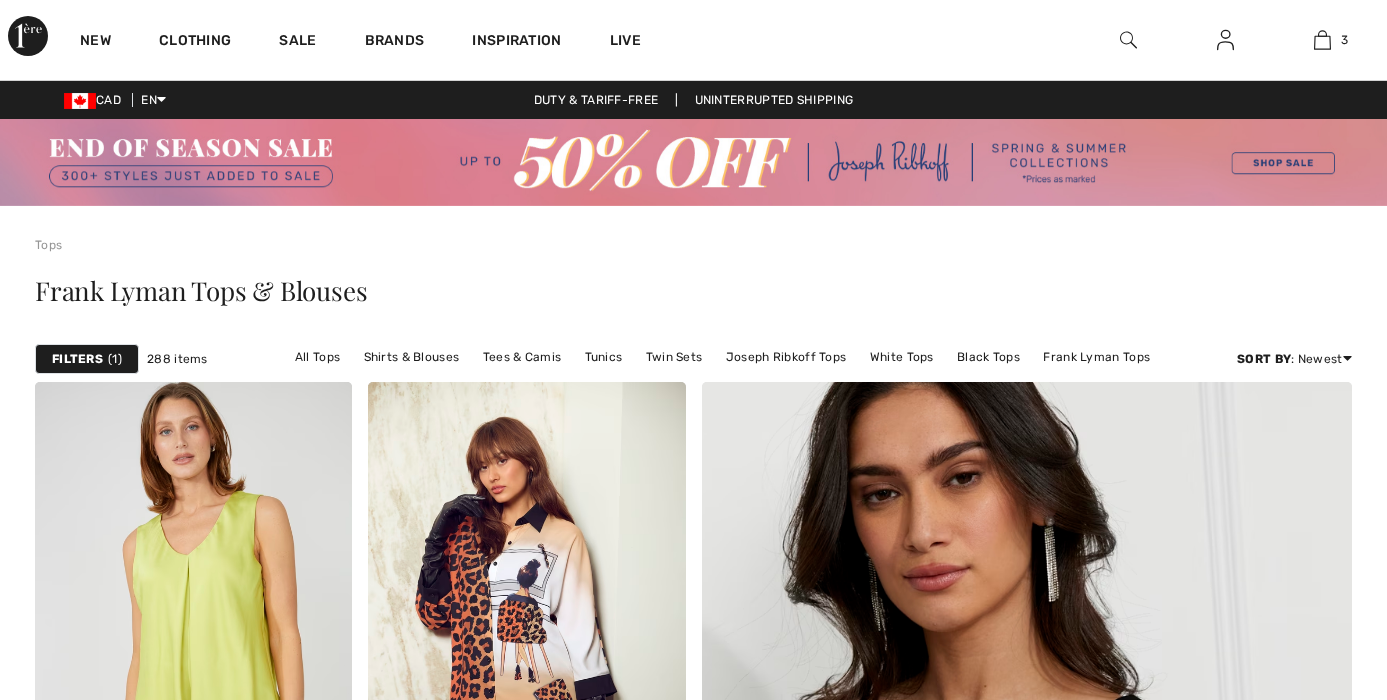 scroll, scrollTop: 0, scrollLeft: 0, axis: both 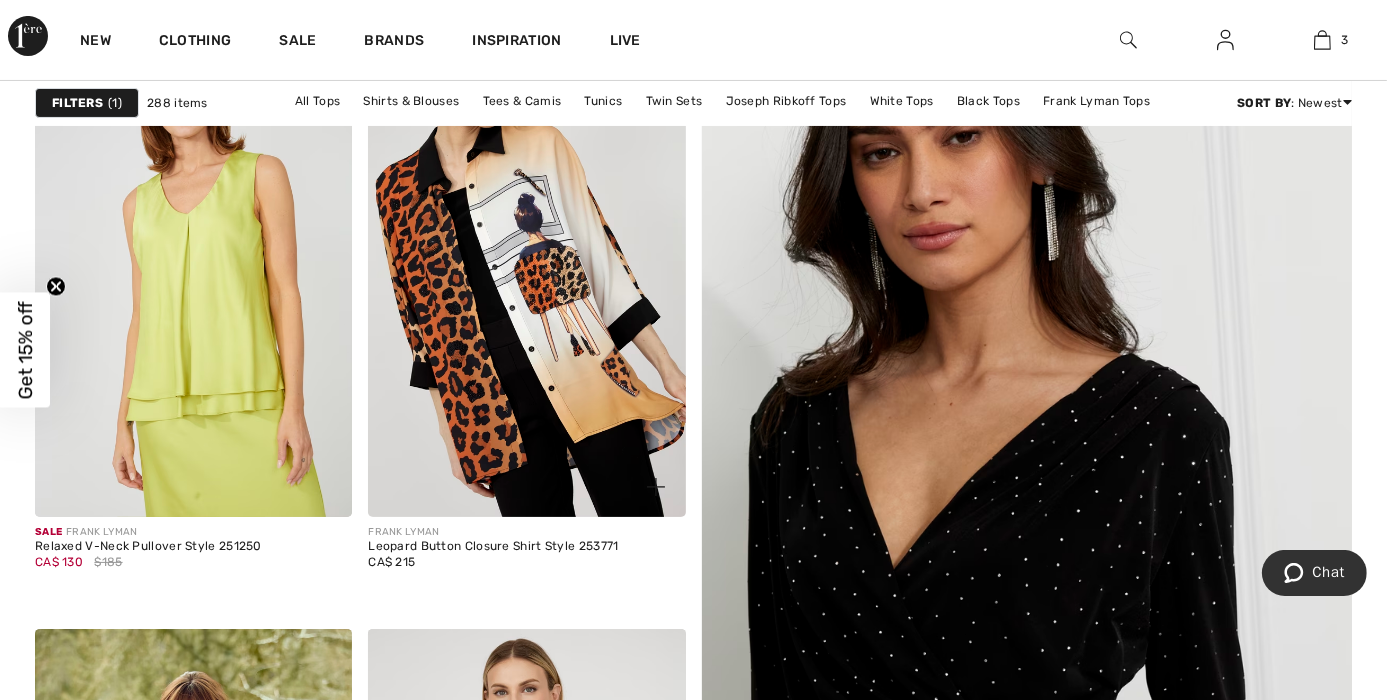click at bounding box center [526, 279] 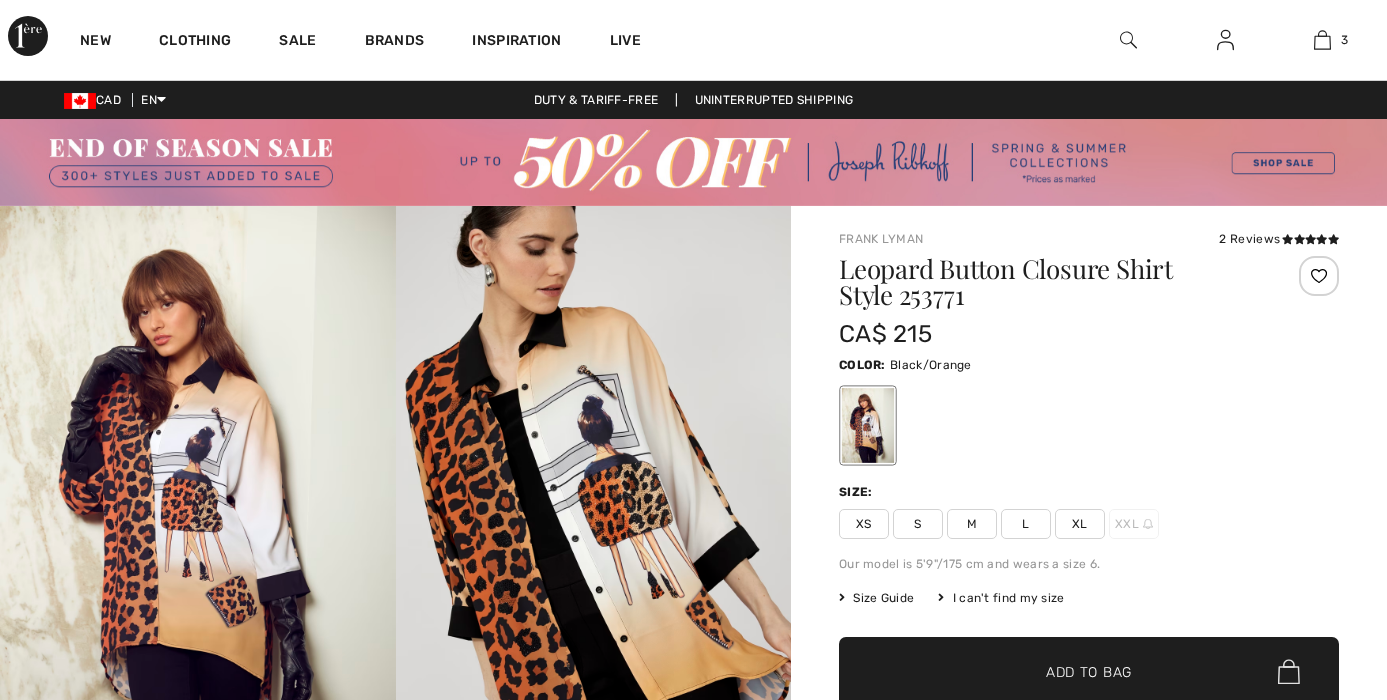 scroll, scrollTop: 0, scrollLeft: 0, axis: both 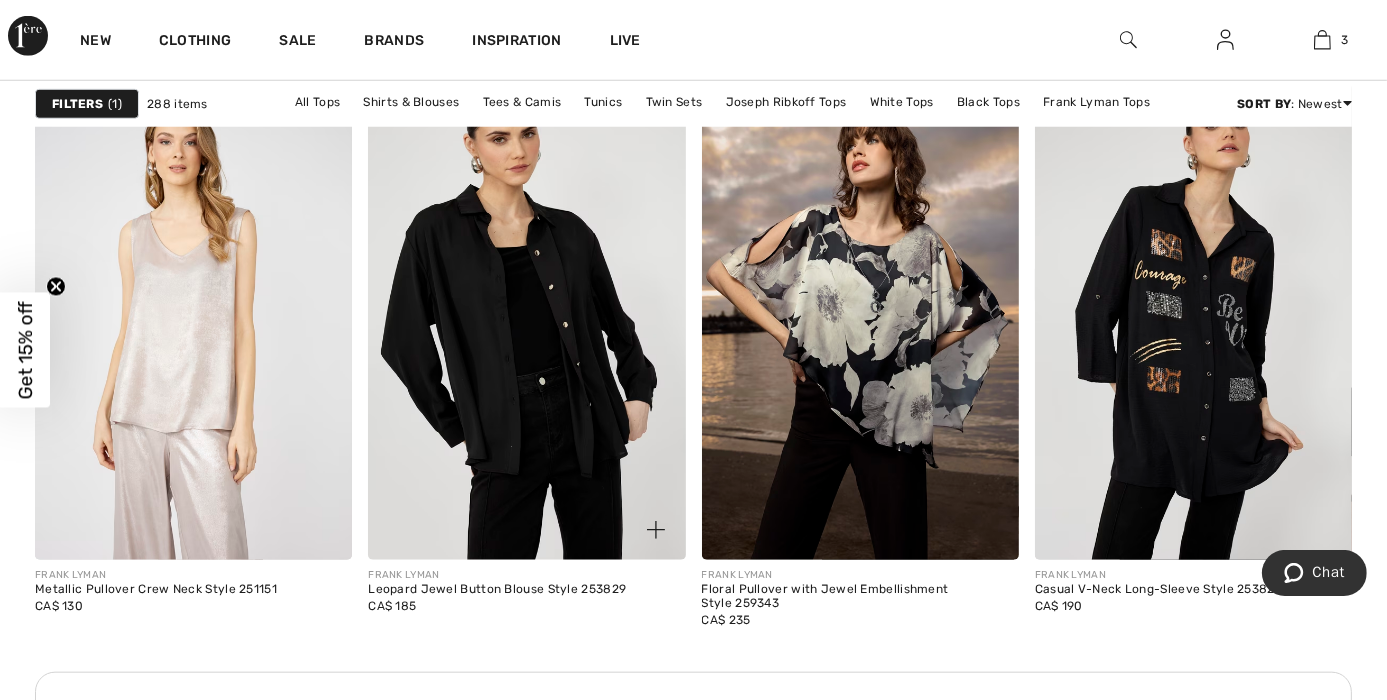 click at bounding box center (526, 322) 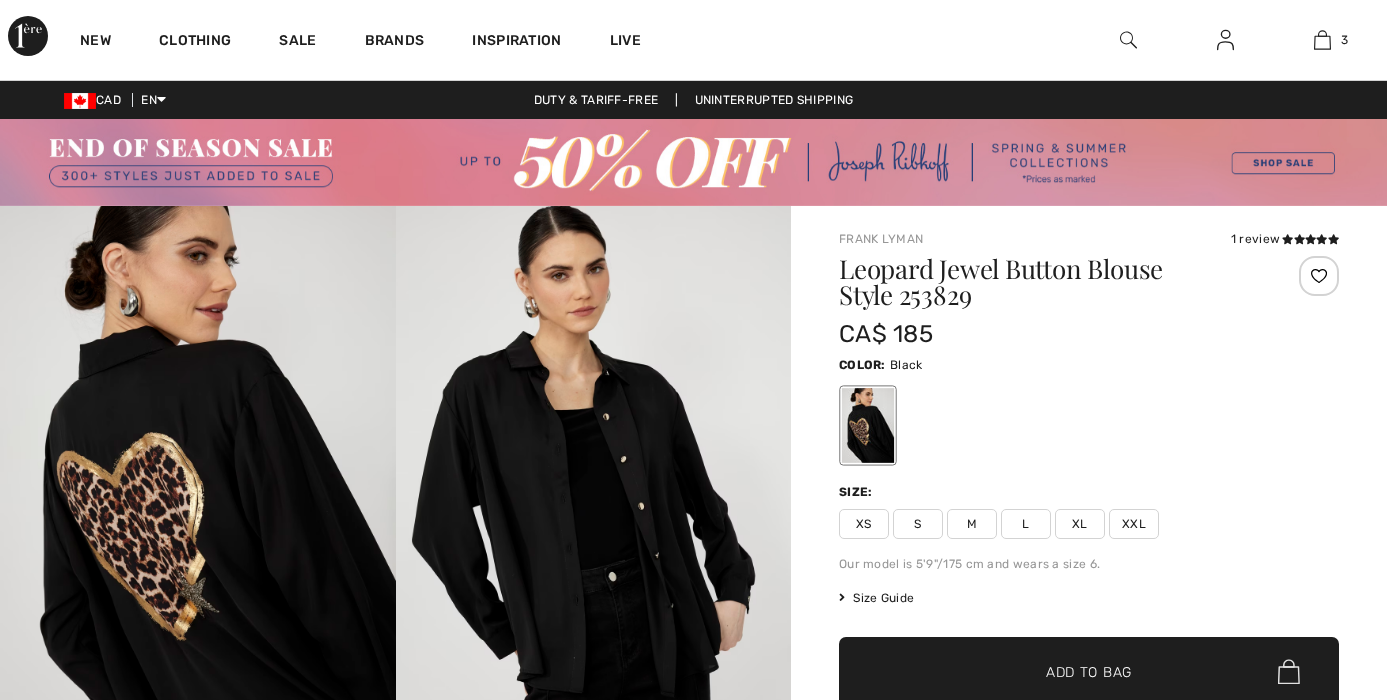 scroll, scrollTop: 0, scrollLeft: 0, axis: both 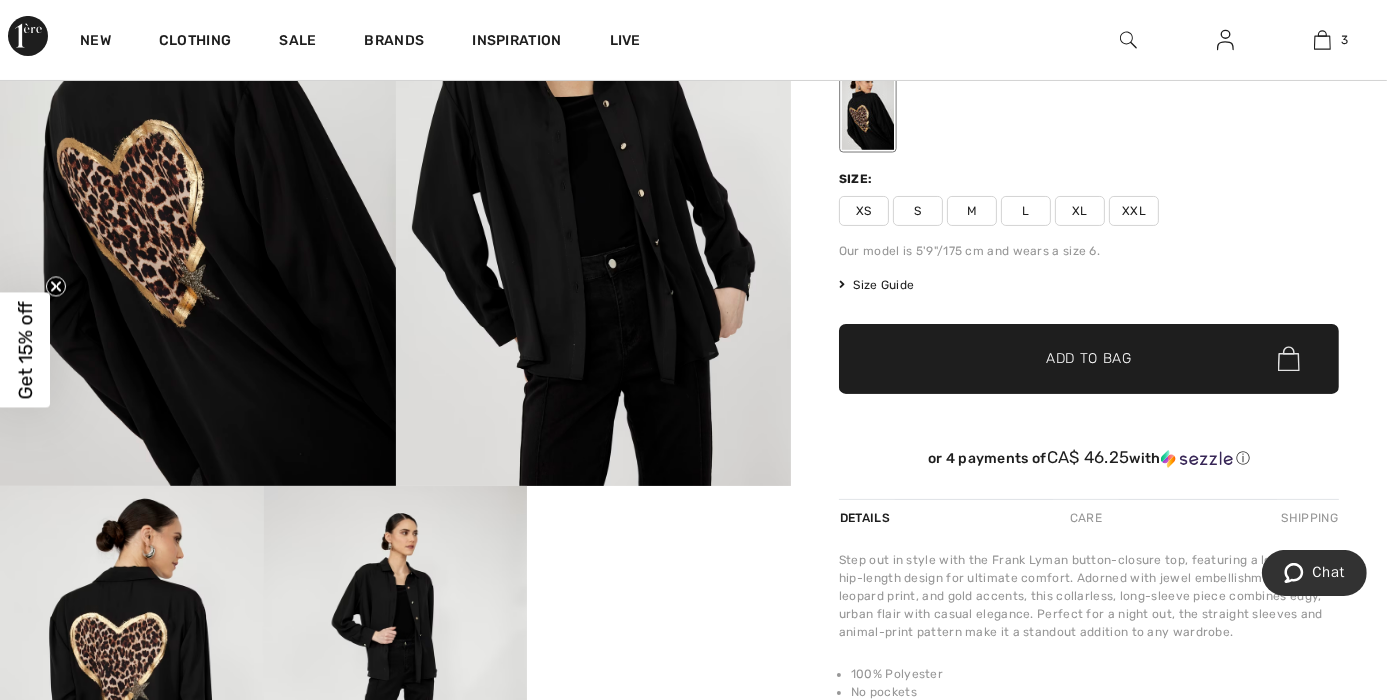 click on "Size Guide" at bounding box center [876, 285] 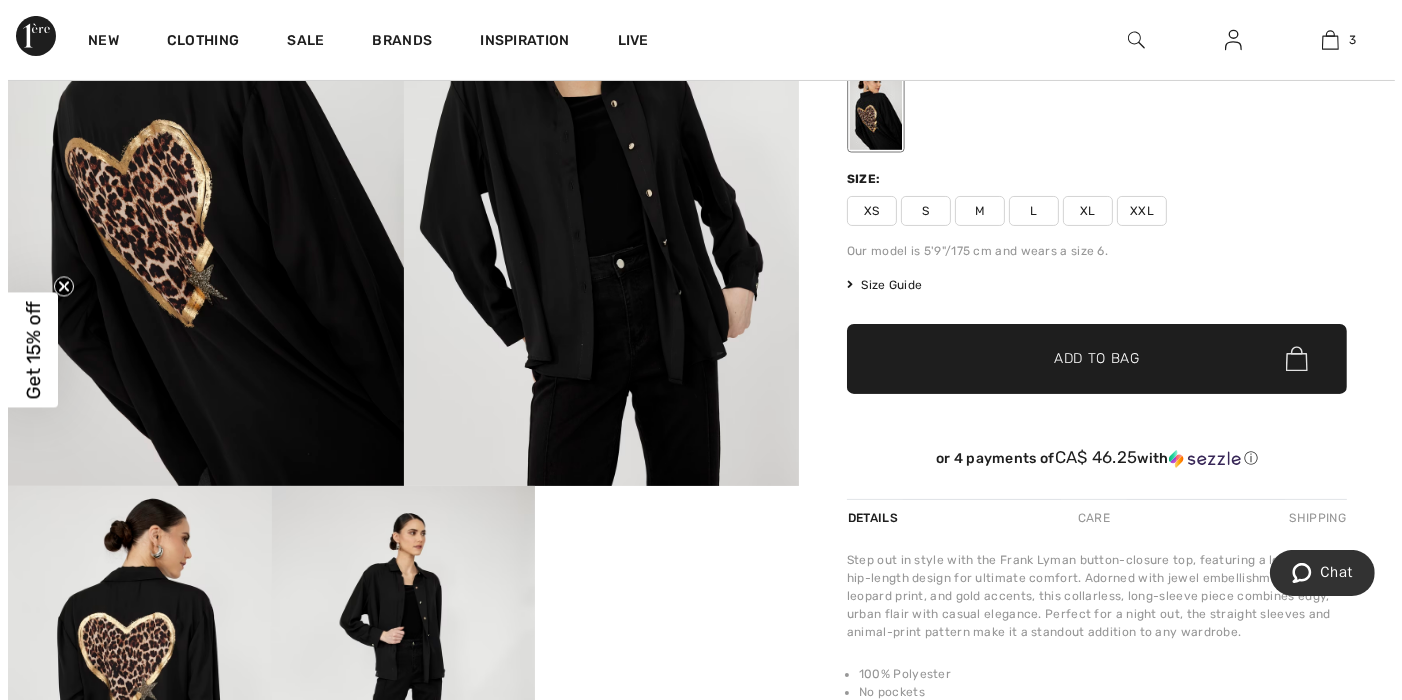 scroll, scrollTop: 313, scrollLeft: 0, axis: vertical 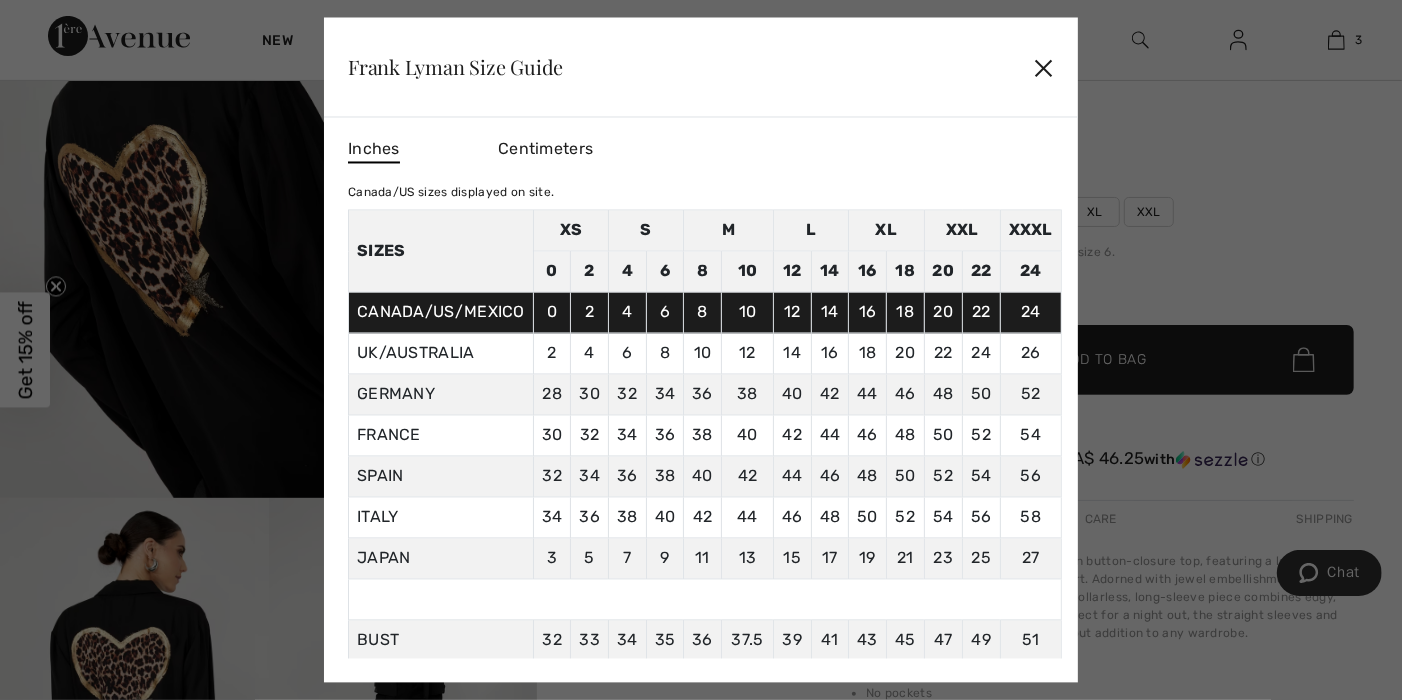 click on "✕" at bounding box center (1044, 67) 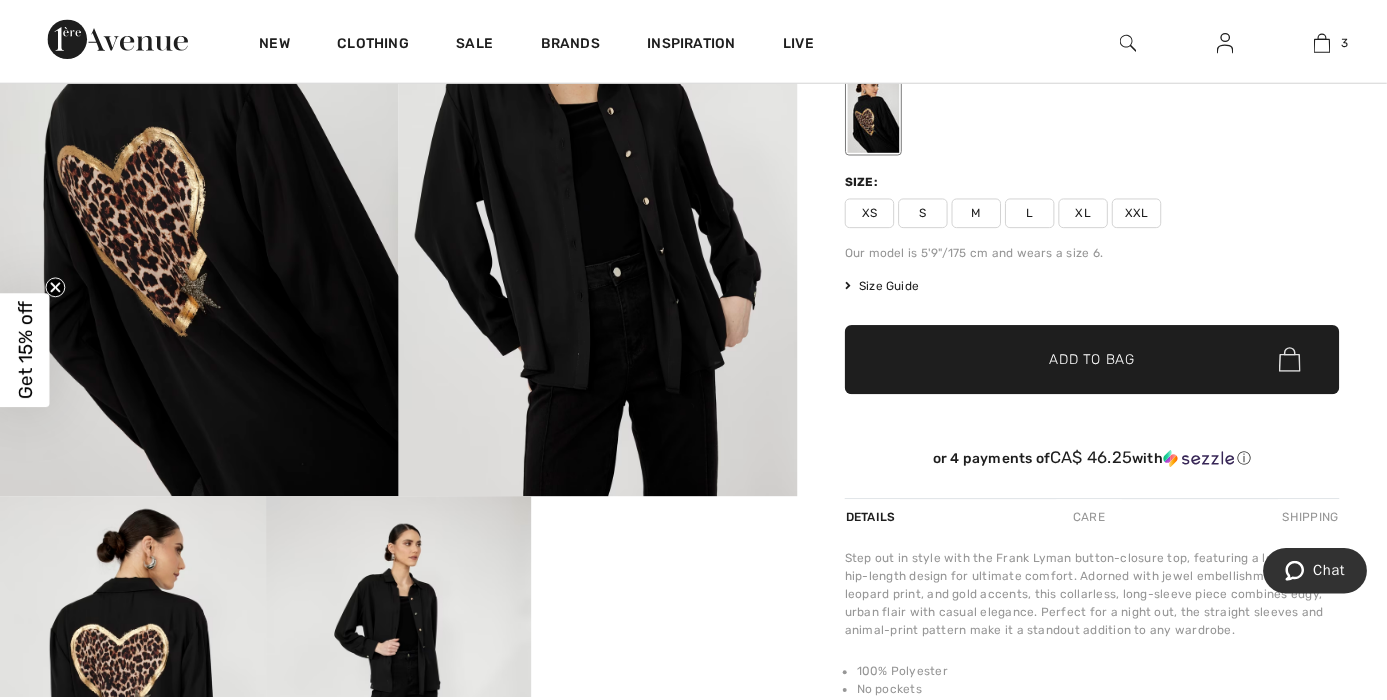 scroll, scrollTop: 313, scrollLeft: 0, axis: vertical 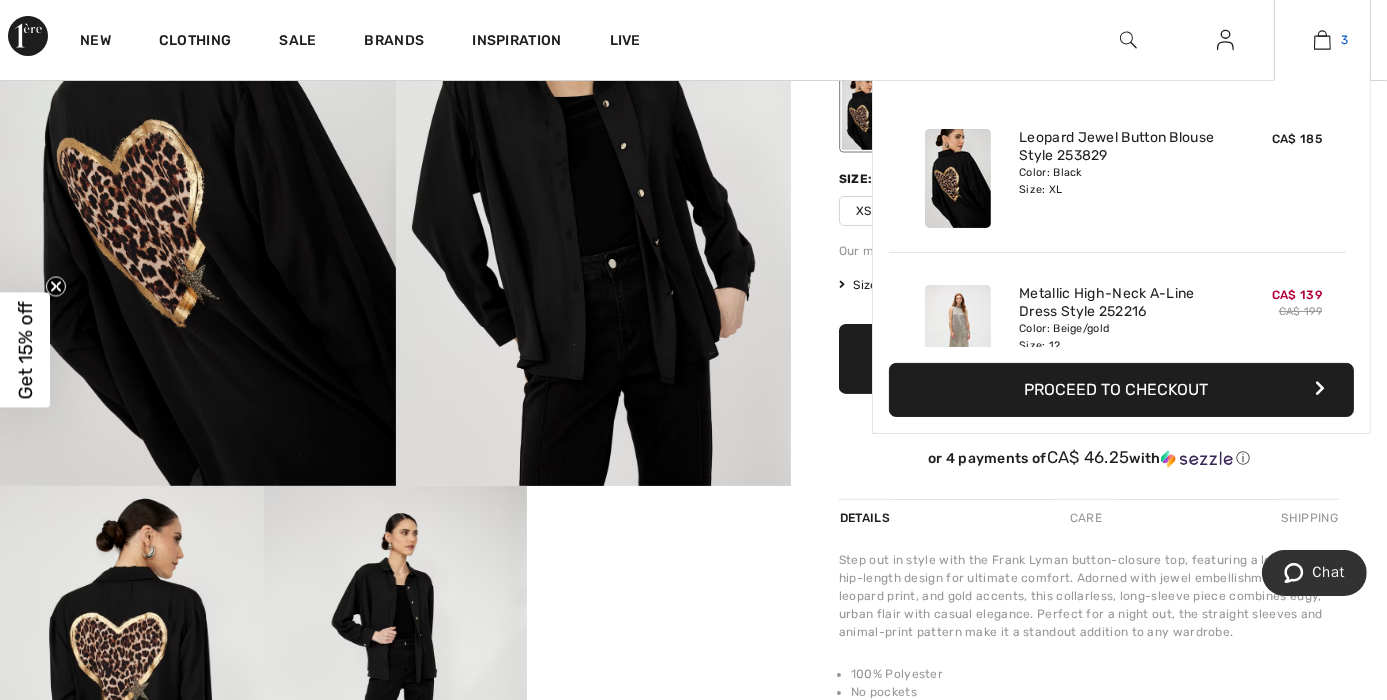 click at bounding box center (1322, 40) 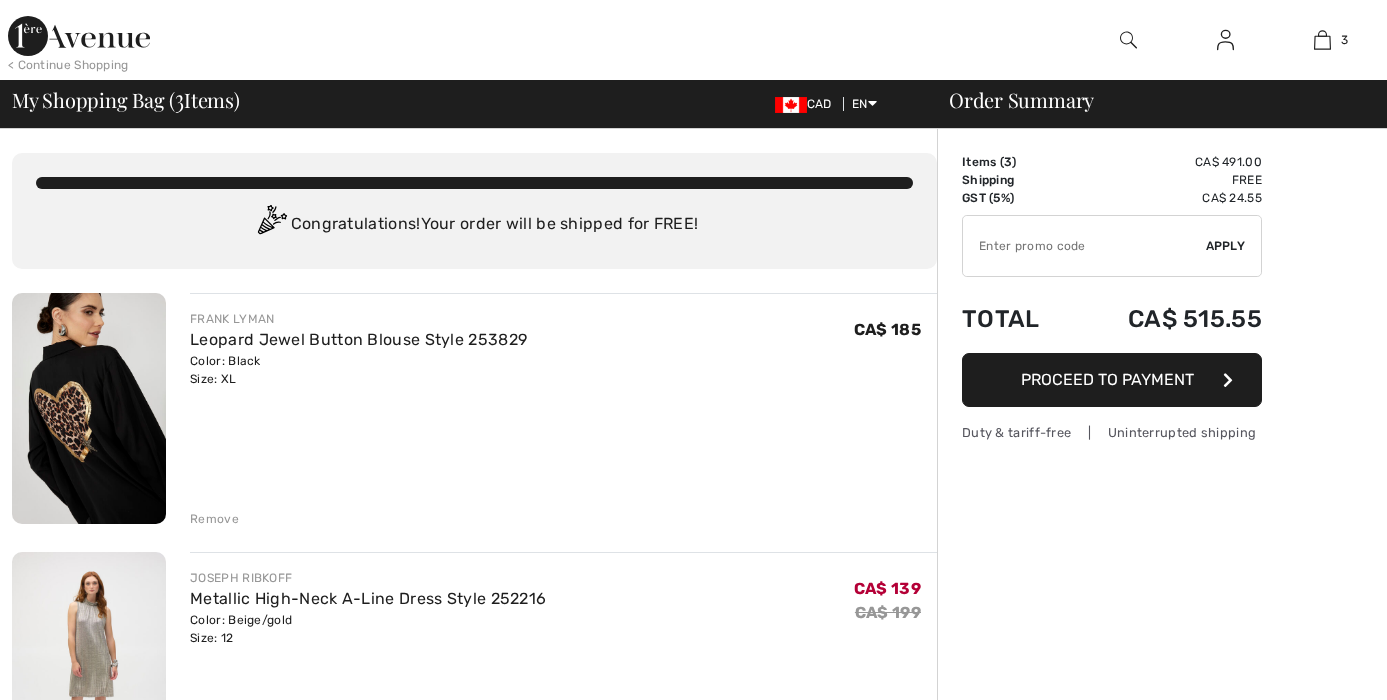 scroll, scrollTop: 0, scrollLeft: 0, axis: both 